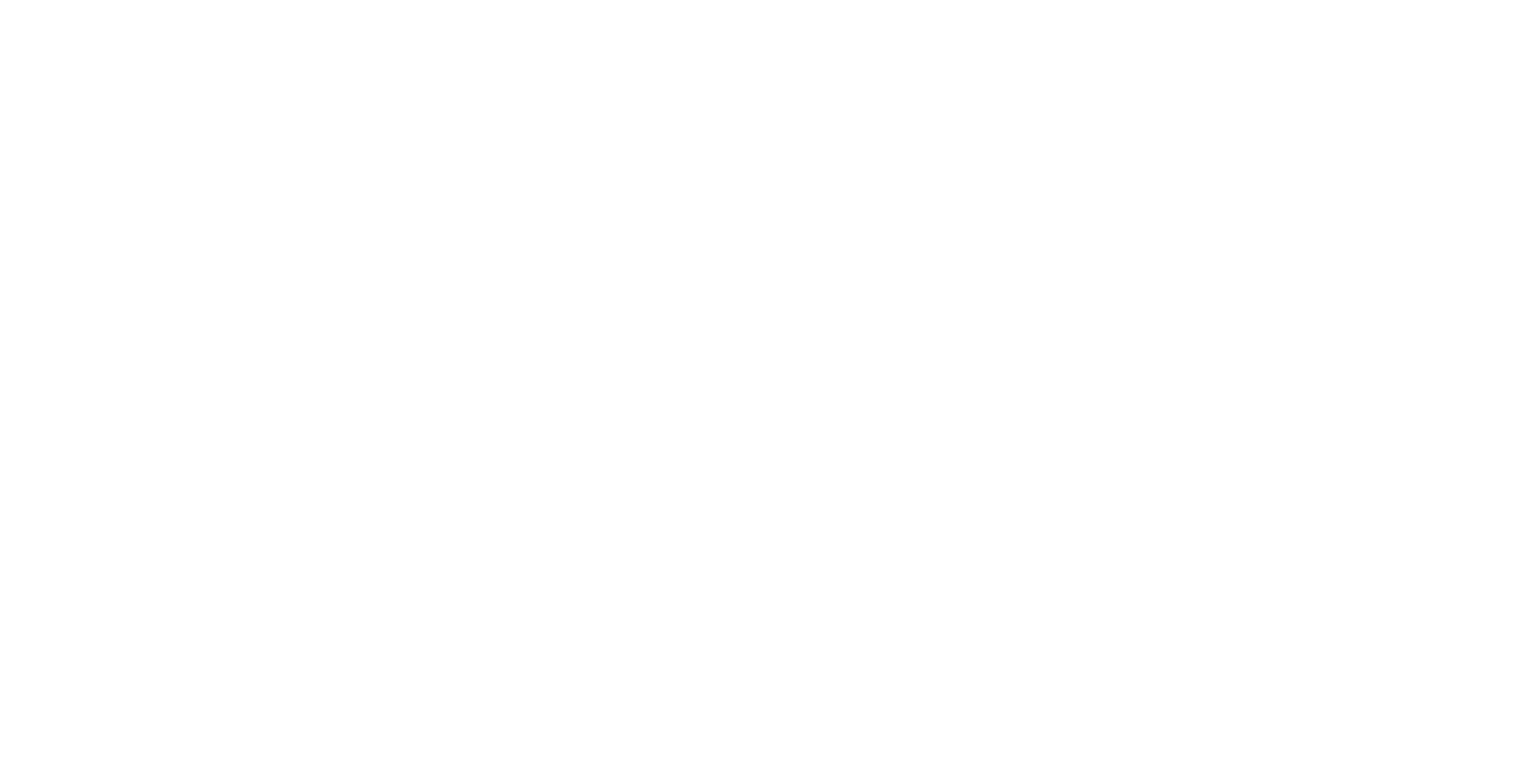 scroll, scrollTop: 0, scrollLeft: 0, axis: both 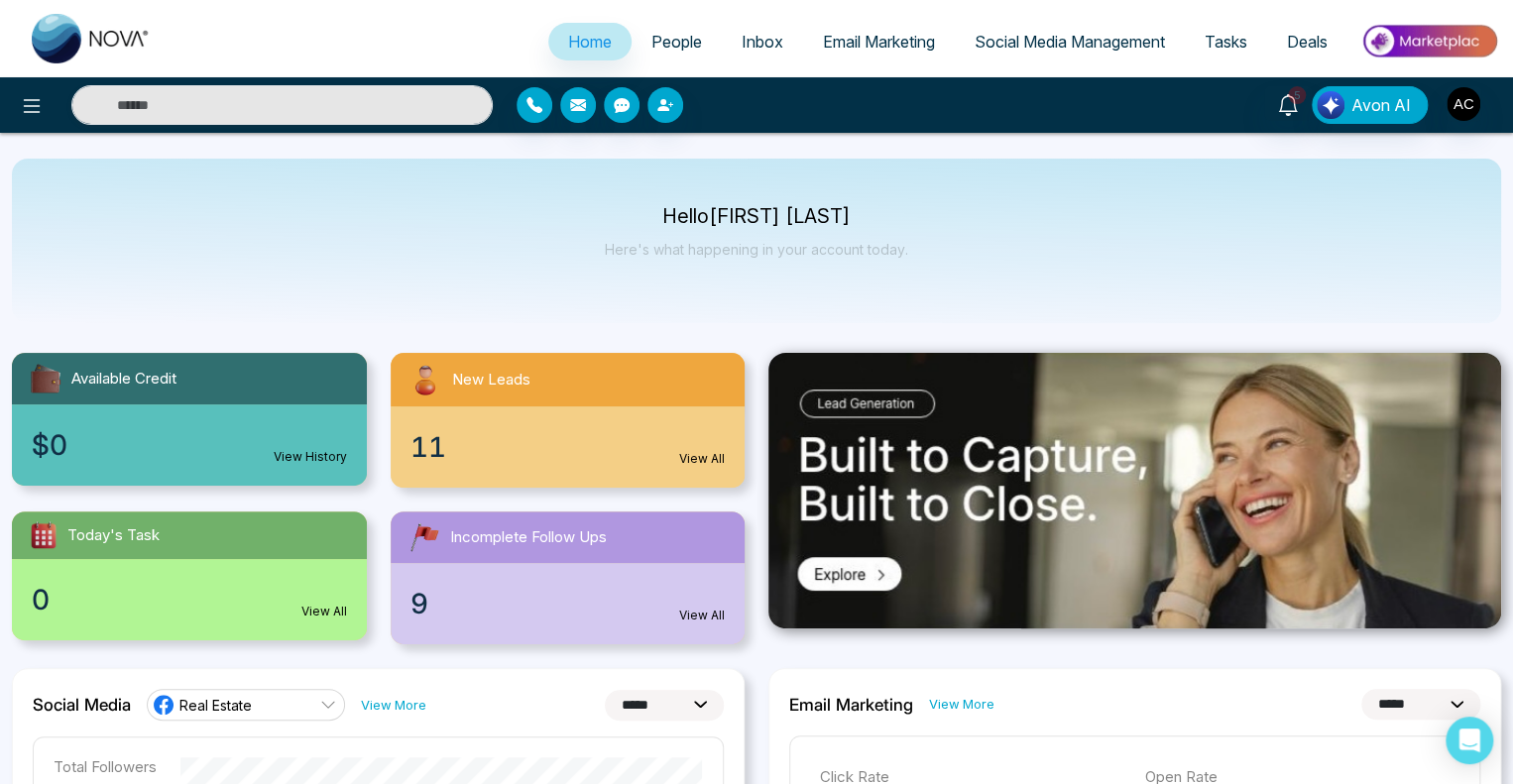 click on "People" at bounding box center [676, 42] 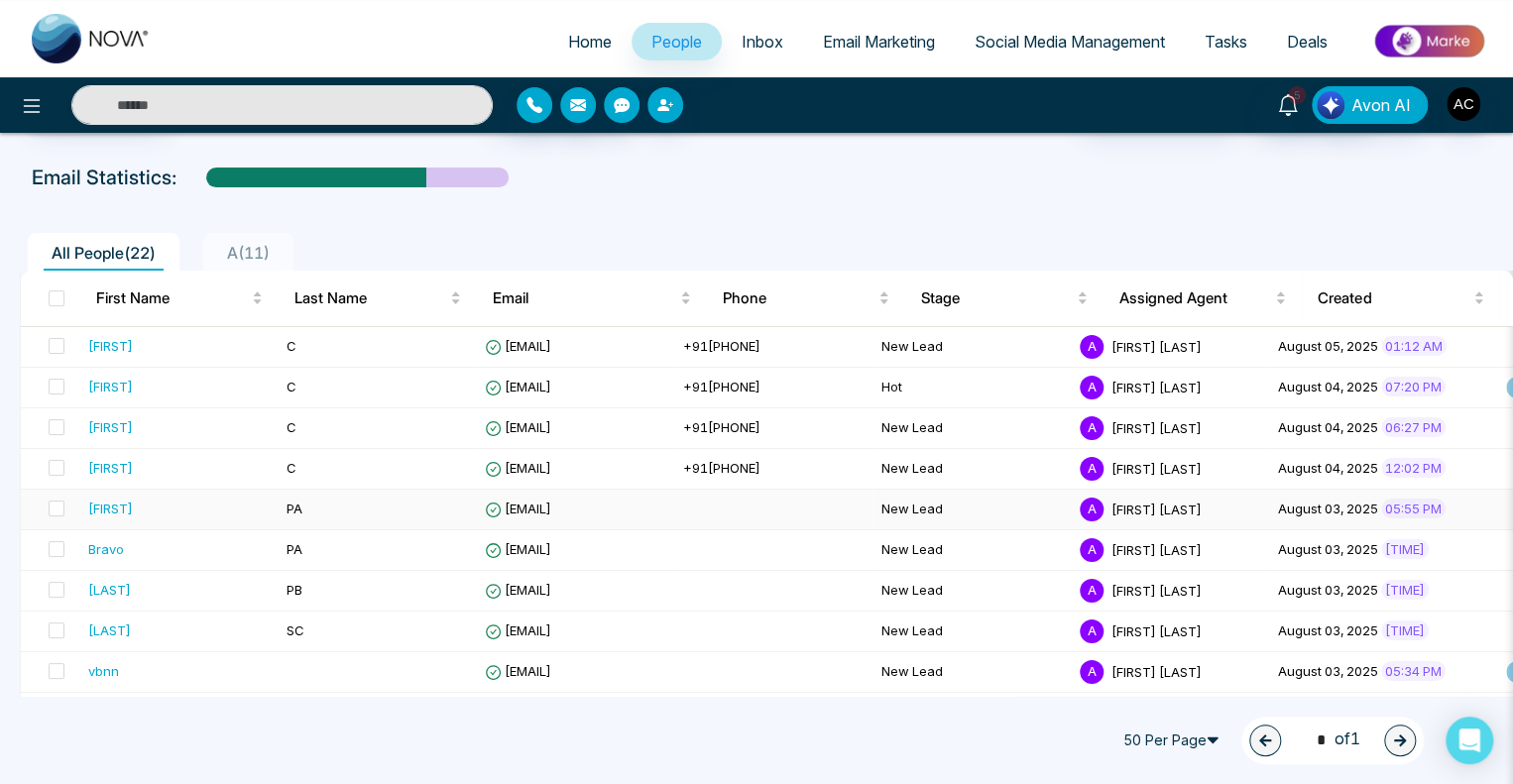 scroll, scrollTop: 75, scrollLeft: 0, axis: vertical 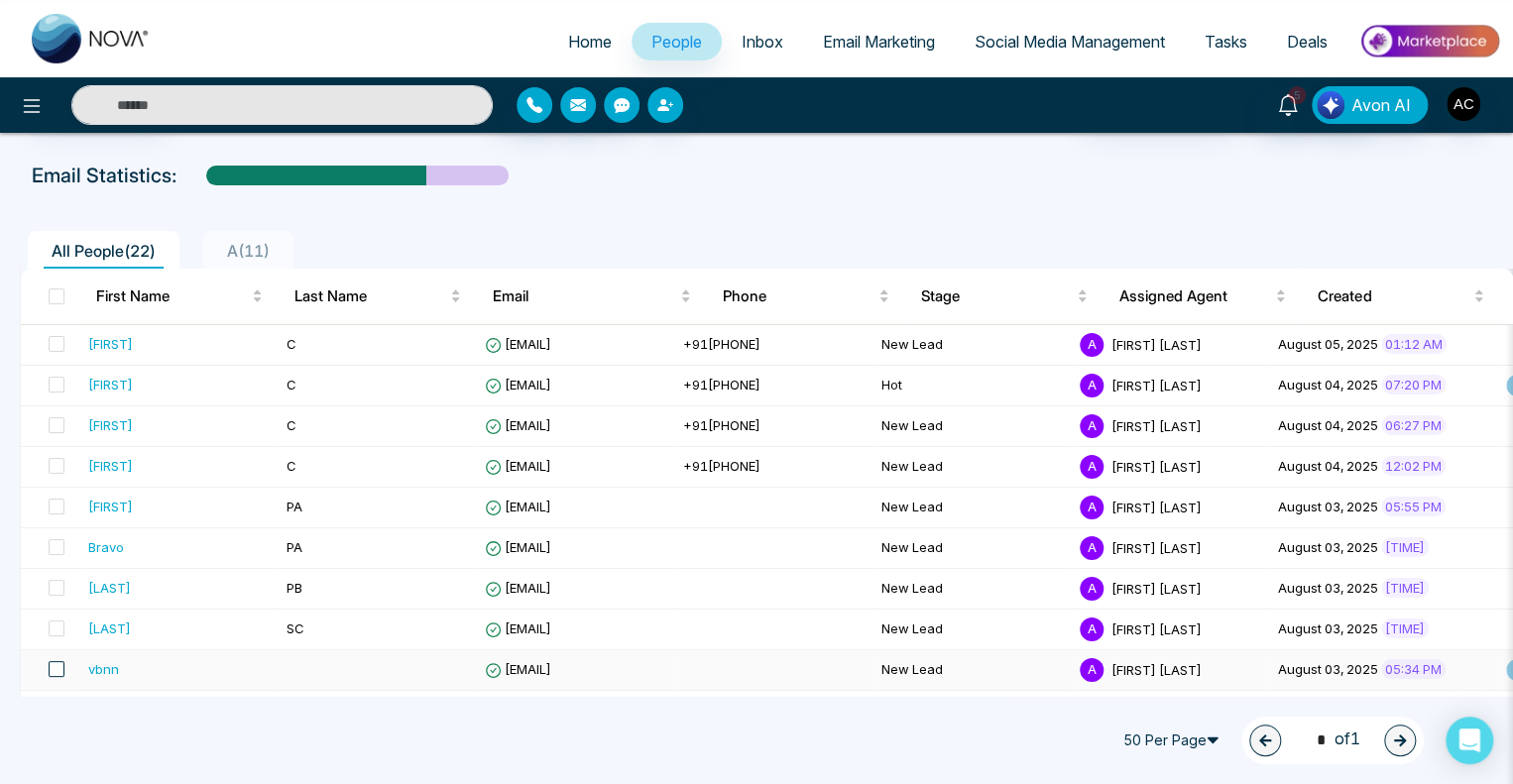 click at bounding box center [57, 669] 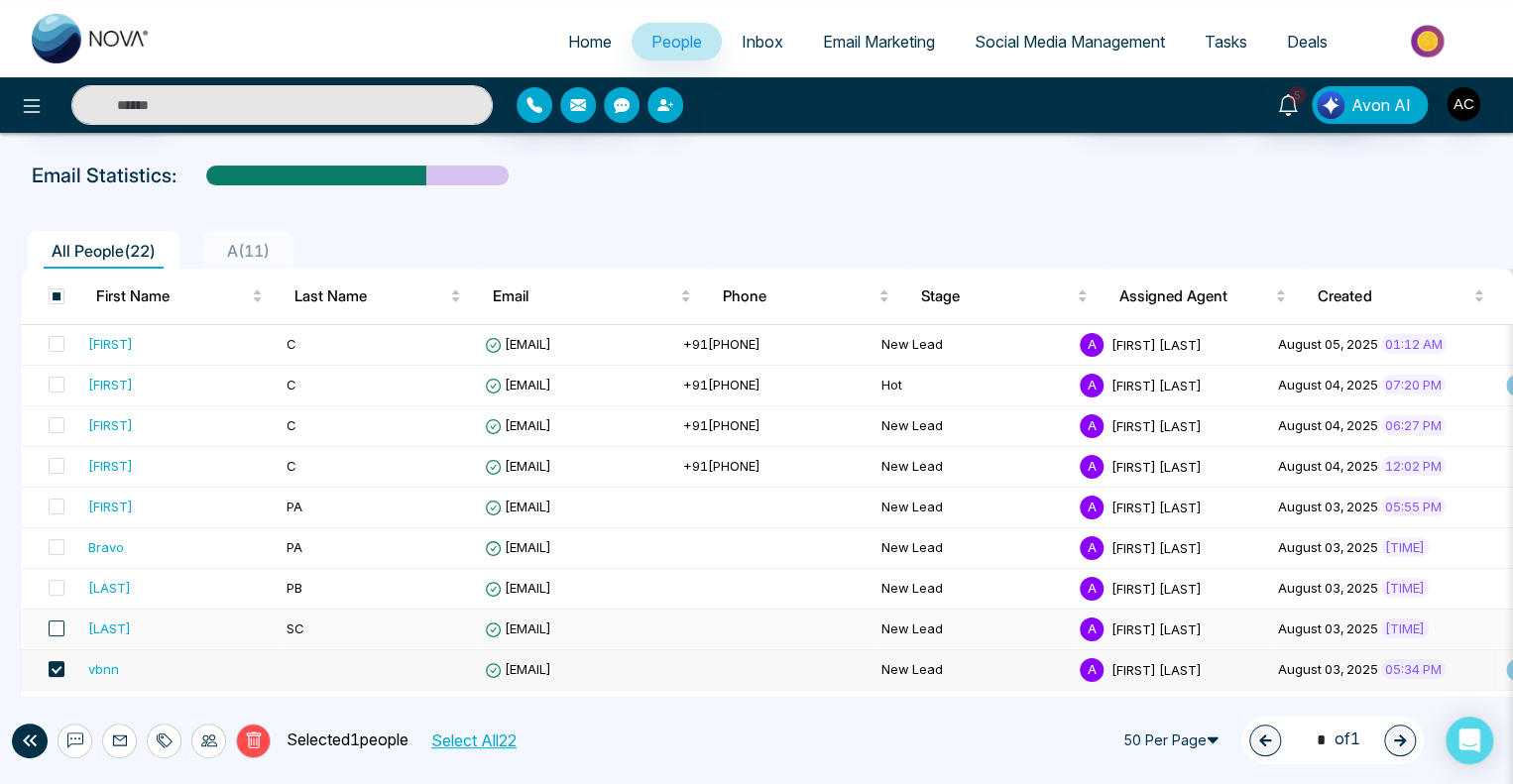 click at bounding box center [57, 628] 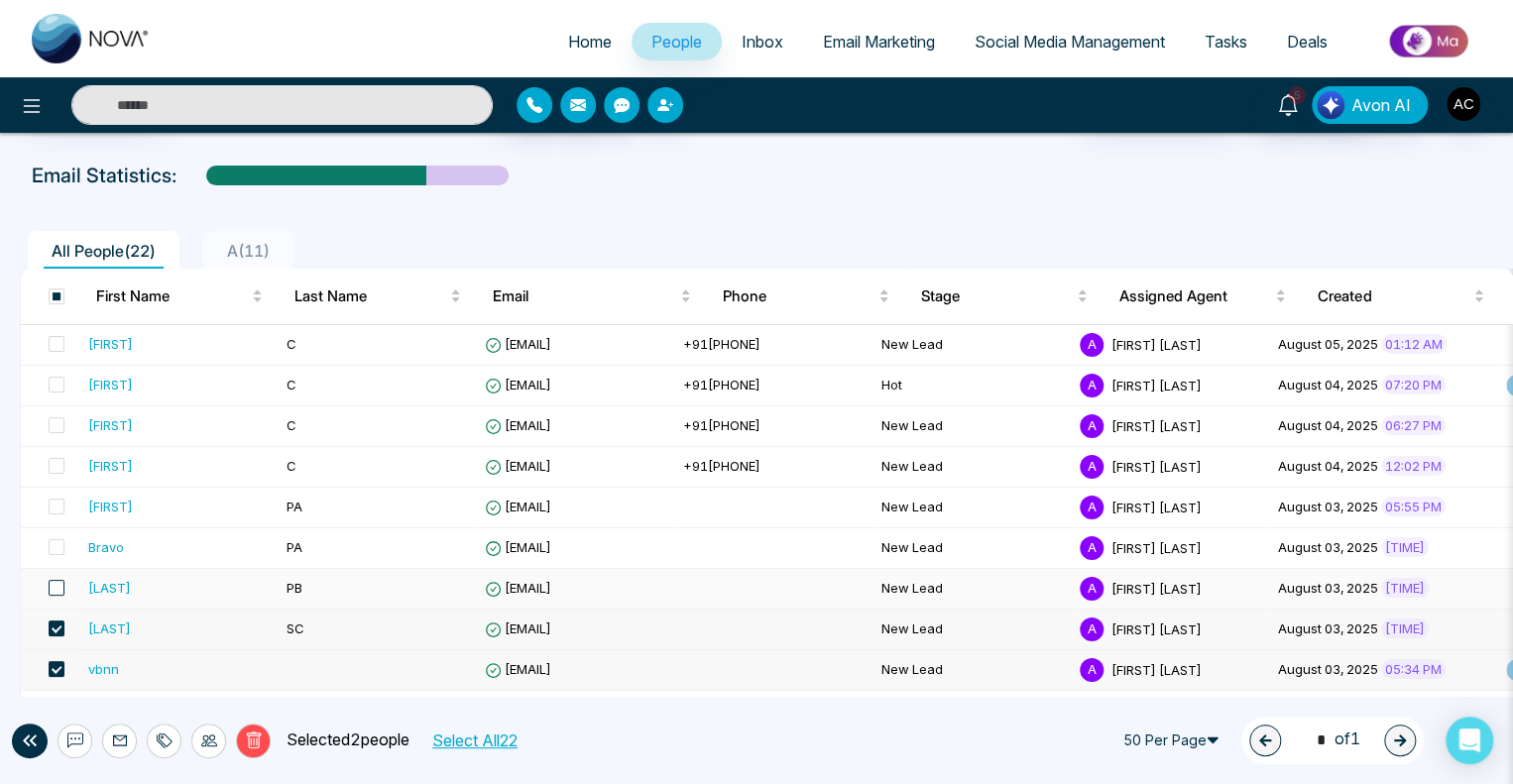 click at bounding box center [57, 588] 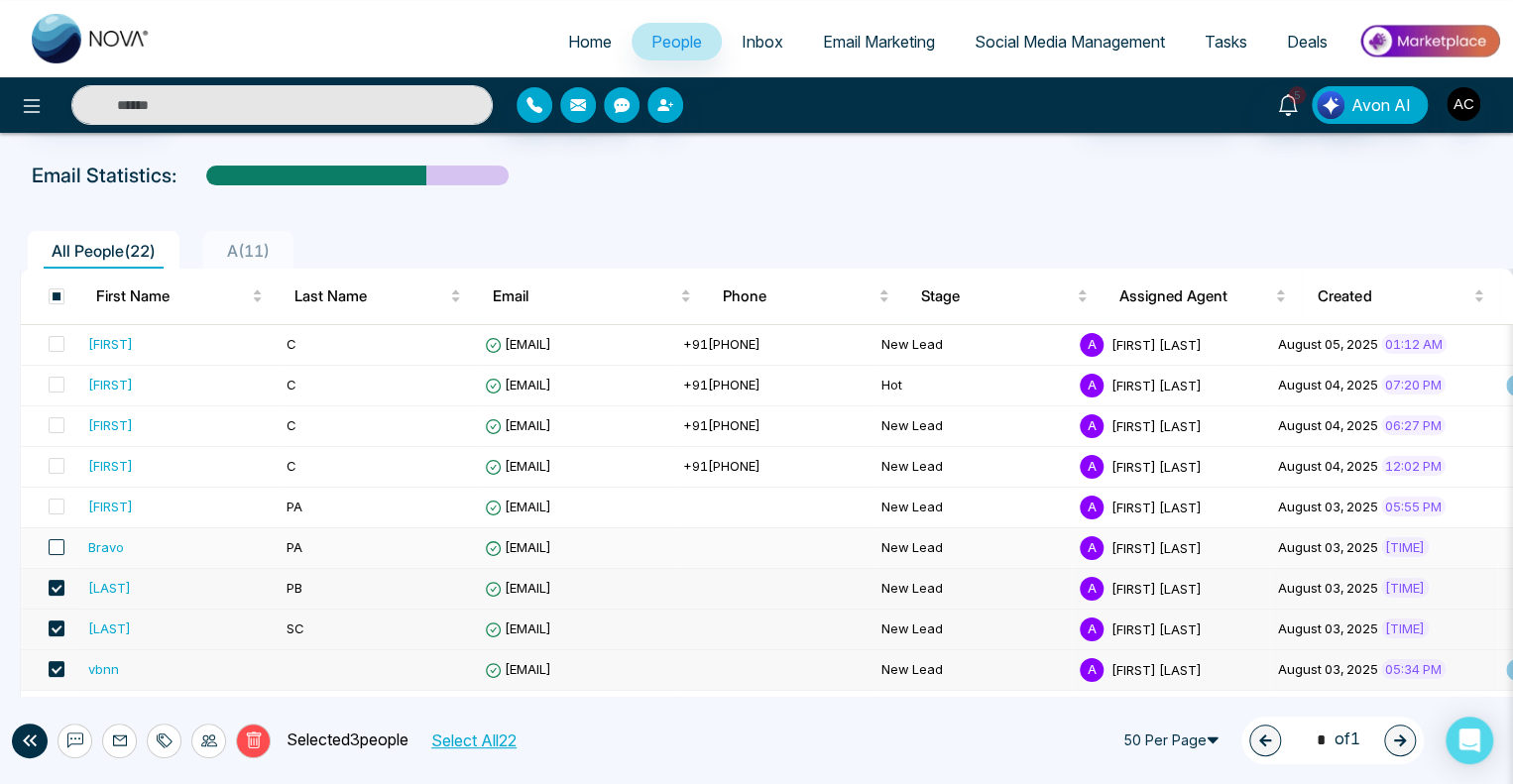 click at bounding box center [57, 547] 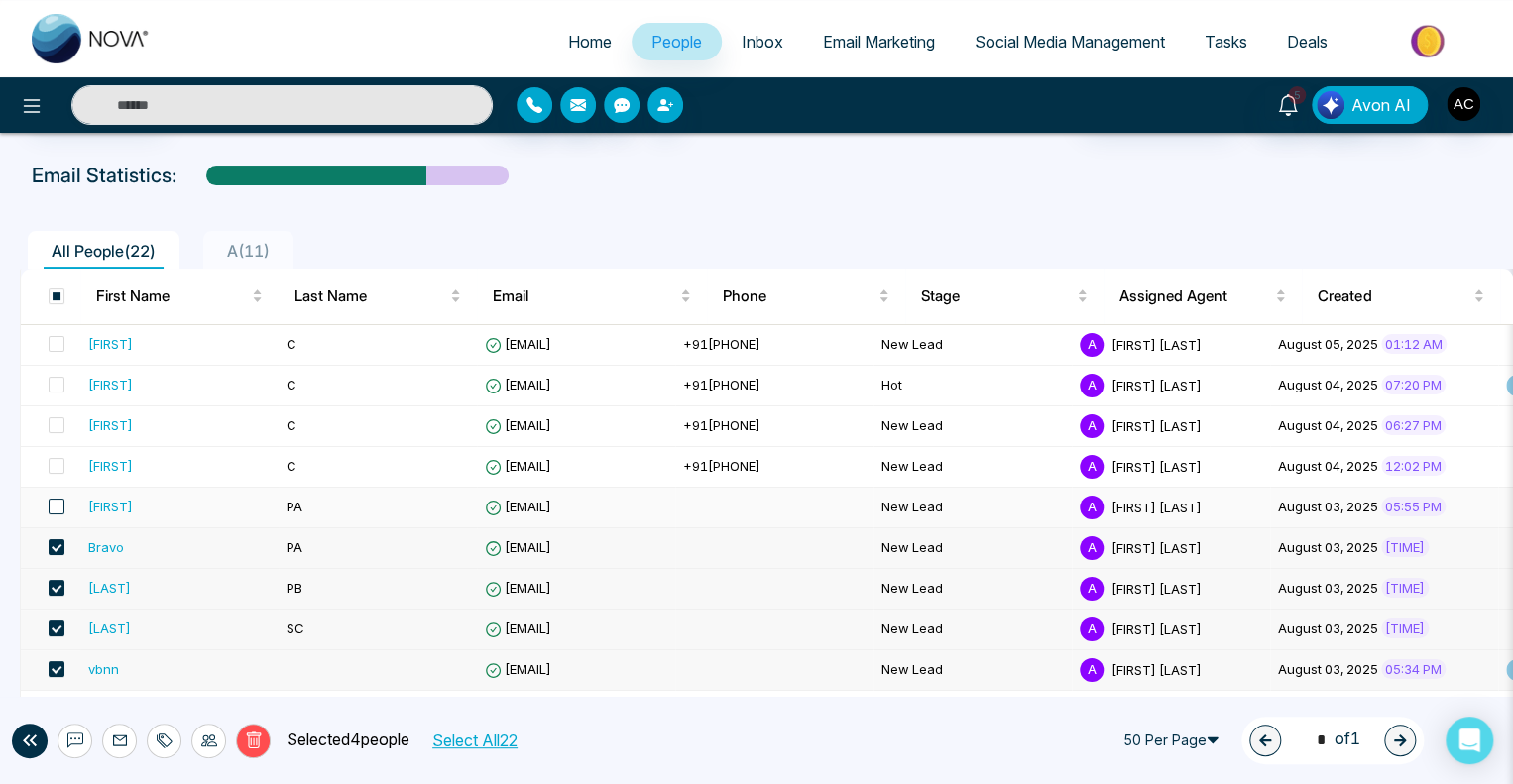 click at bounding box center [57, 506] 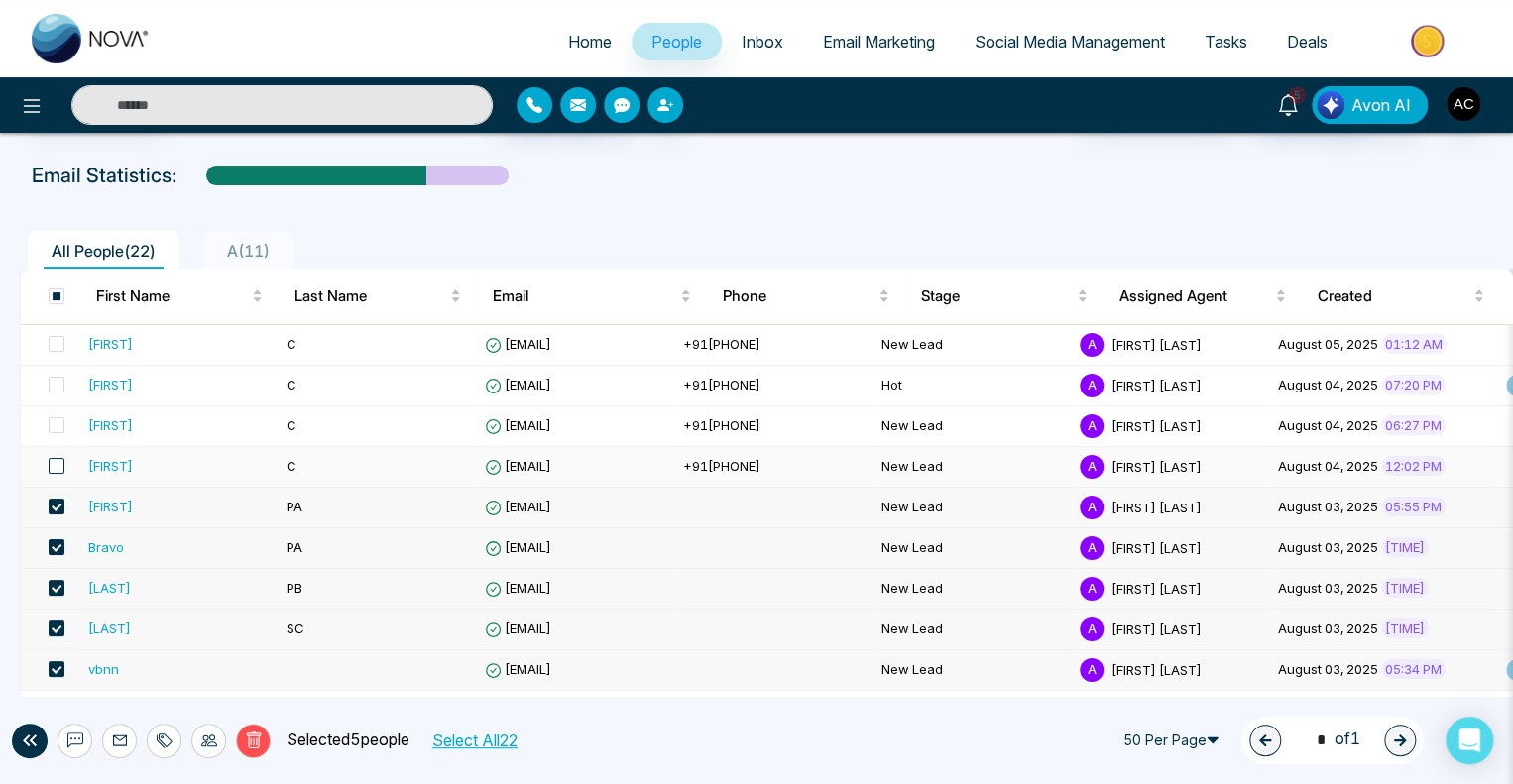 click at bounding box center [57, 466] 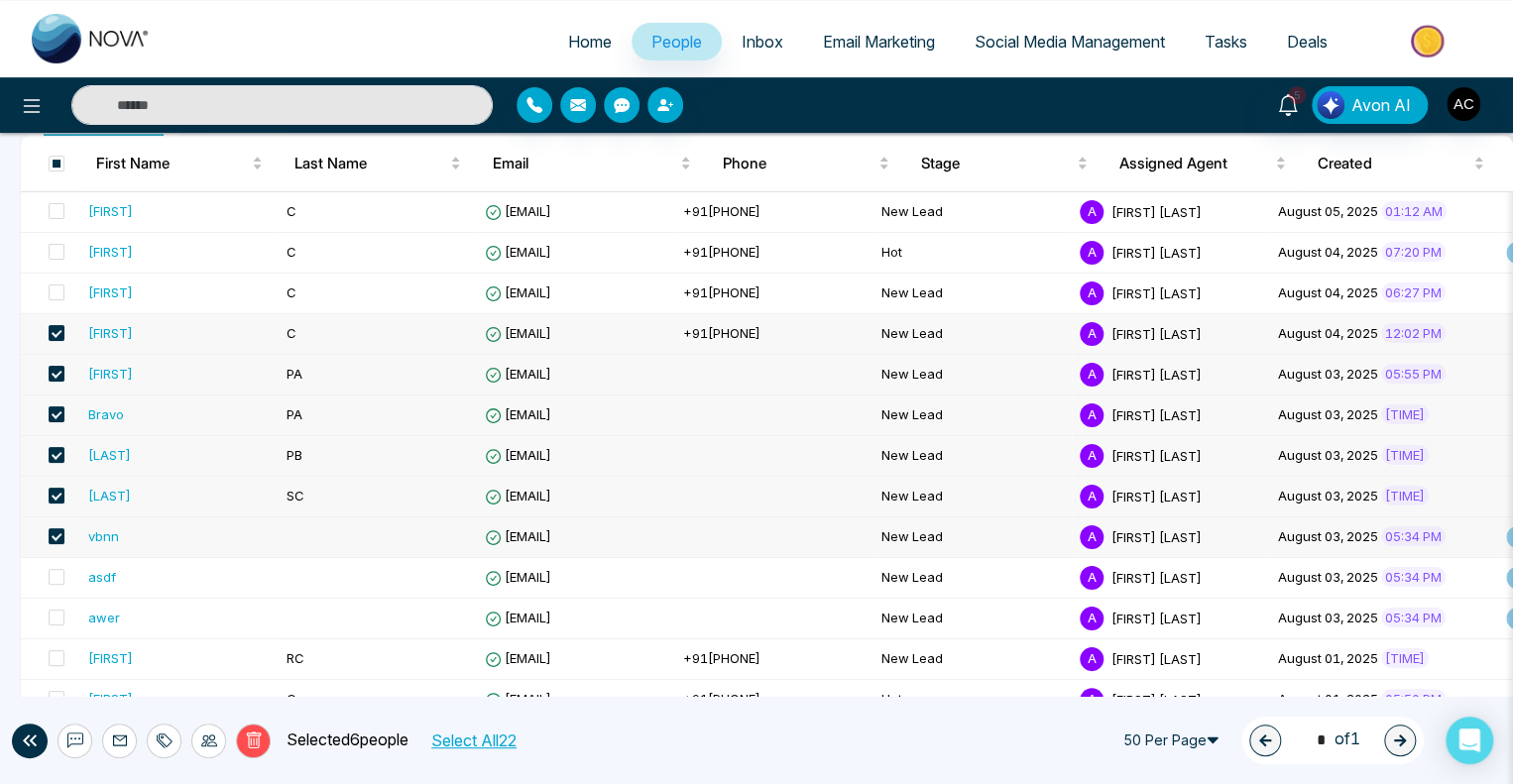 scroll, scrollTop: 218, scrollLeft: 0, axis: vertical 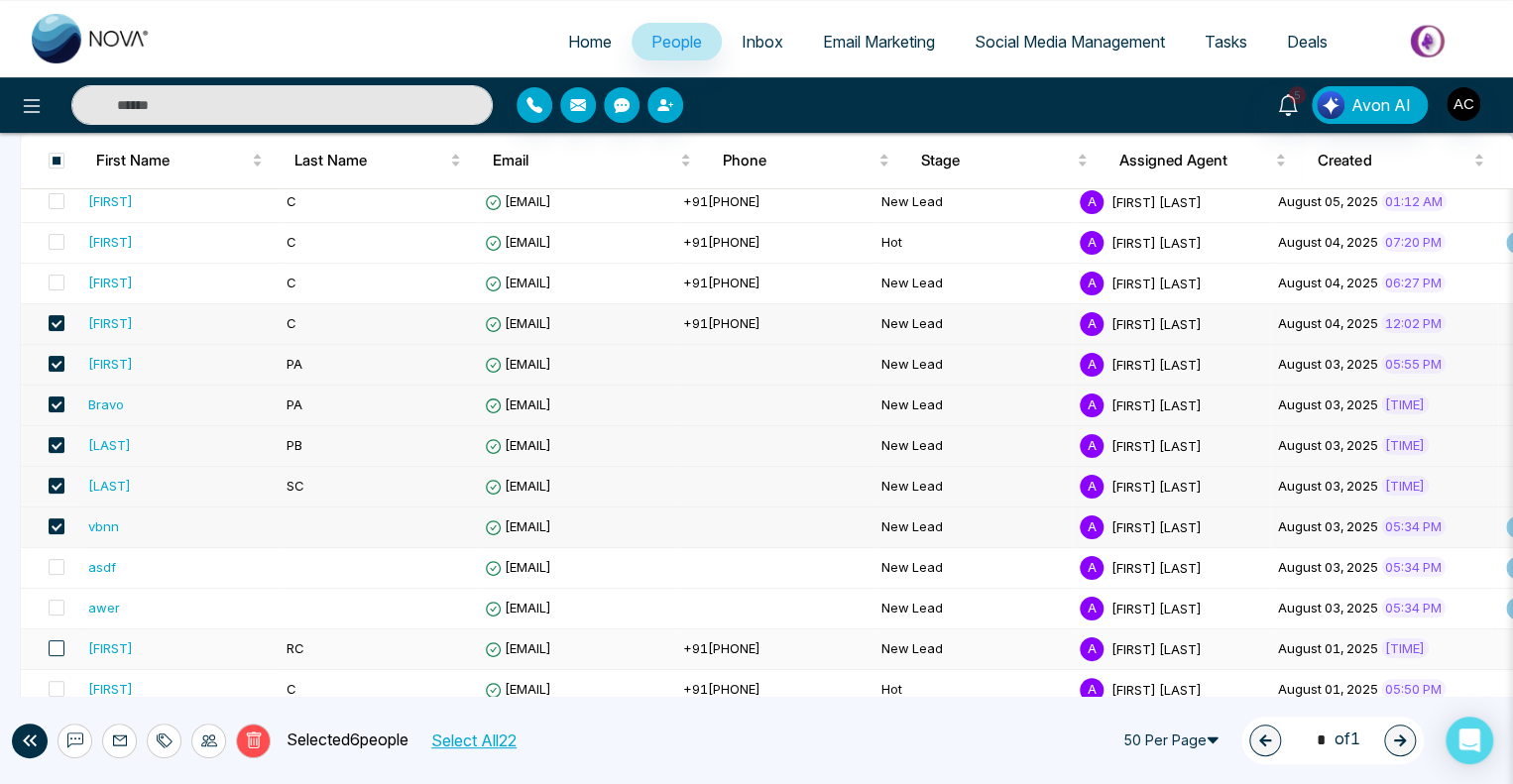 click at bounding box center (57, 648) 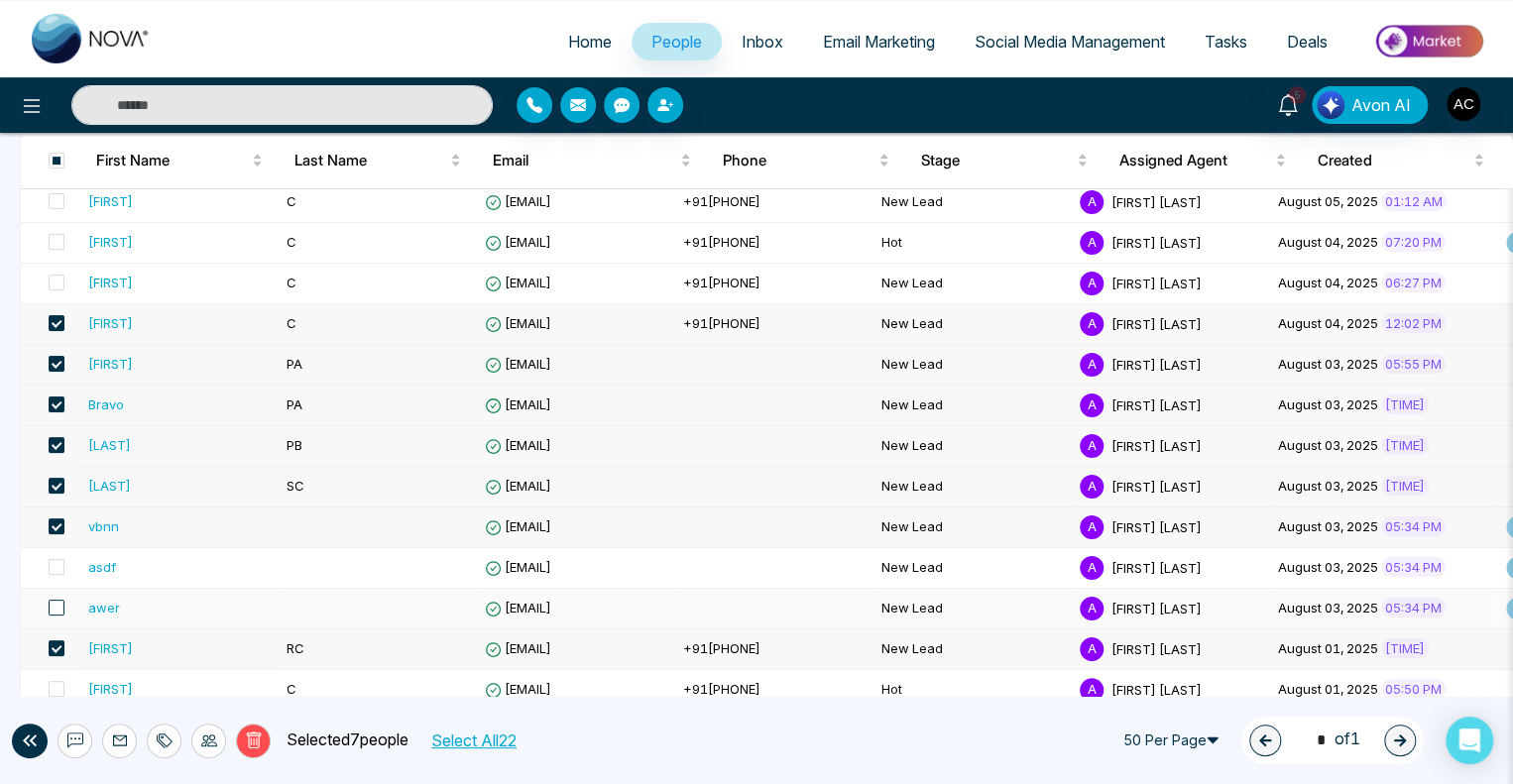 click at bounding box center [57, 608] 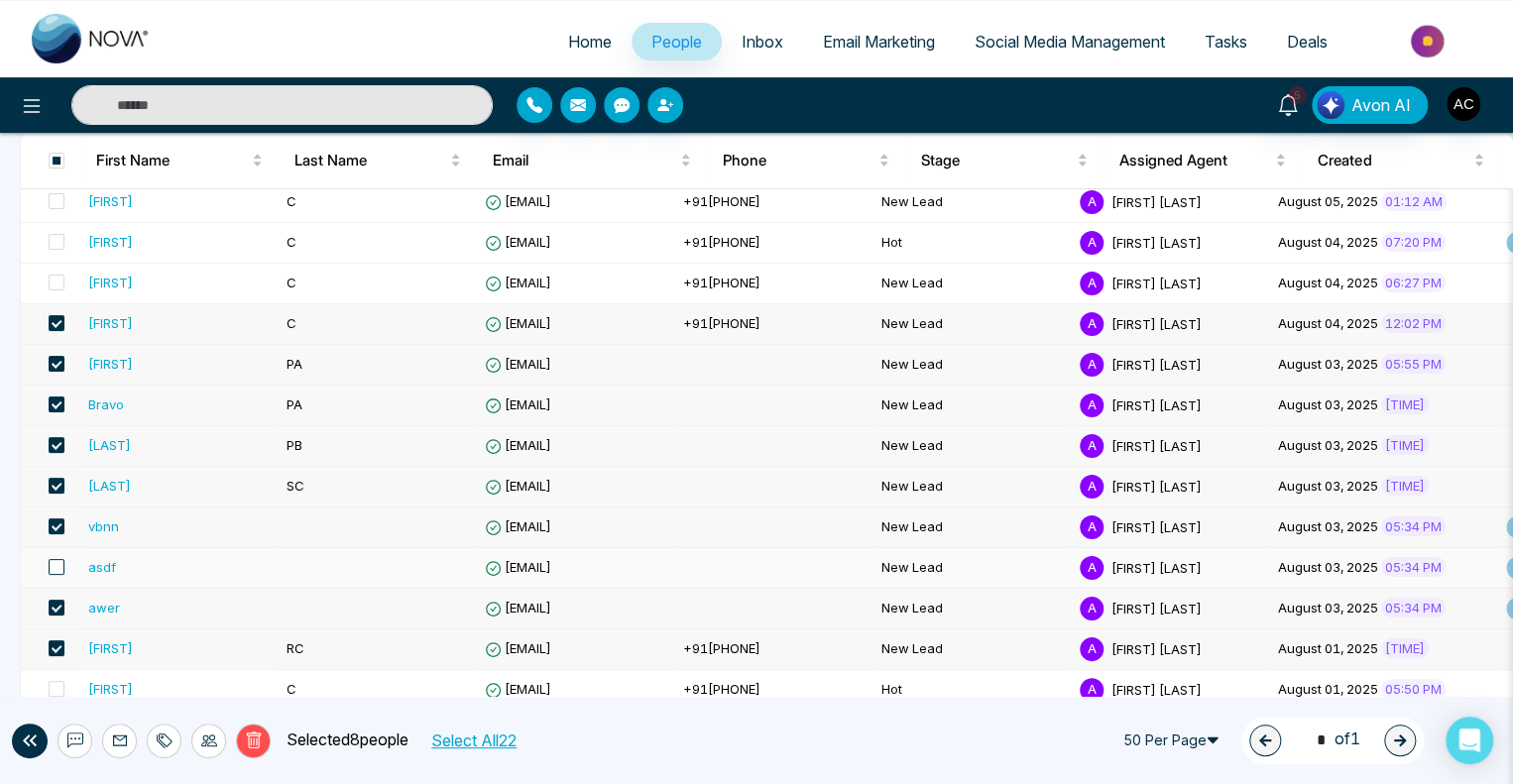 click at bounding box center (57, 567) 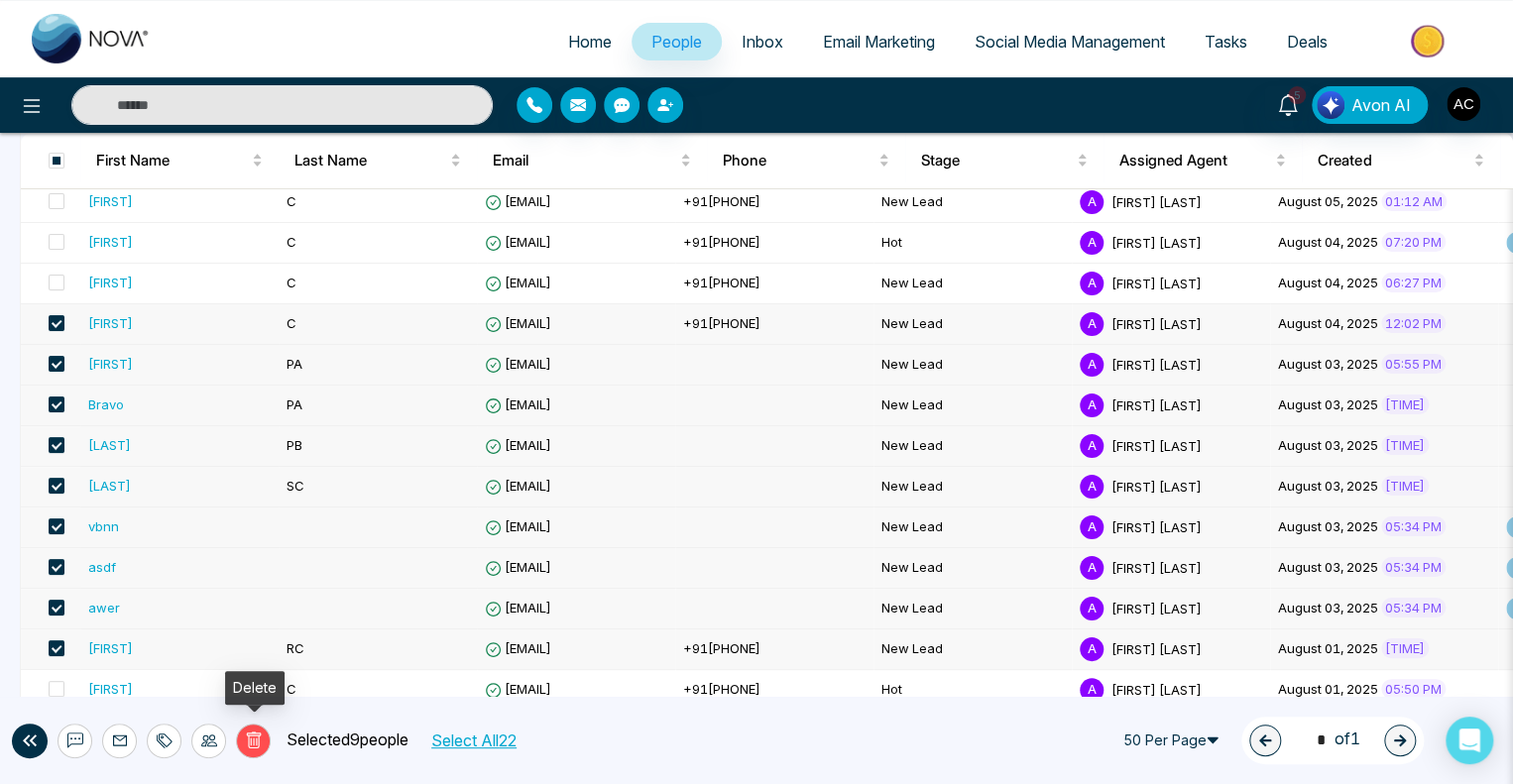 click 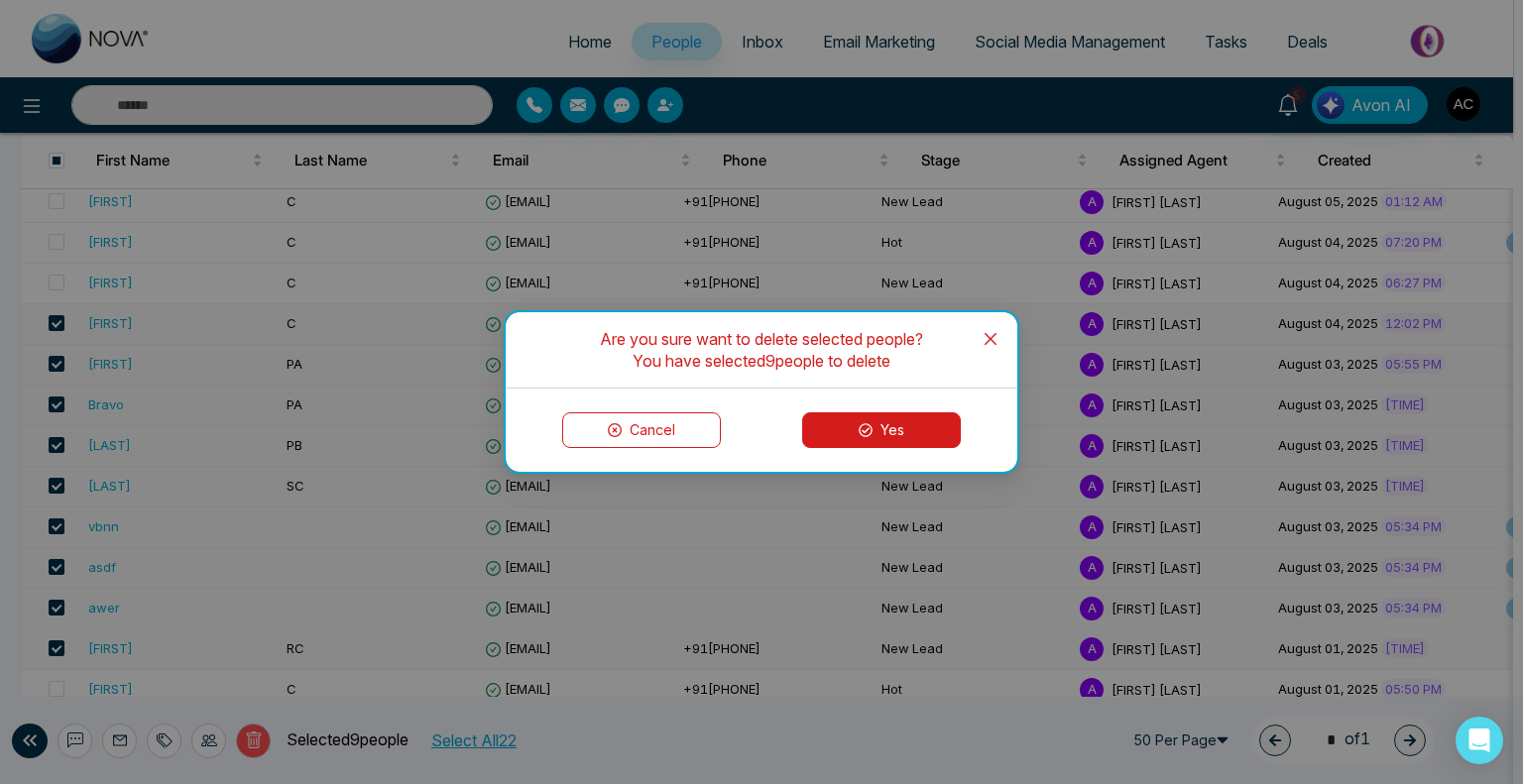 click on "Yes" at bounding box center [881, 430] 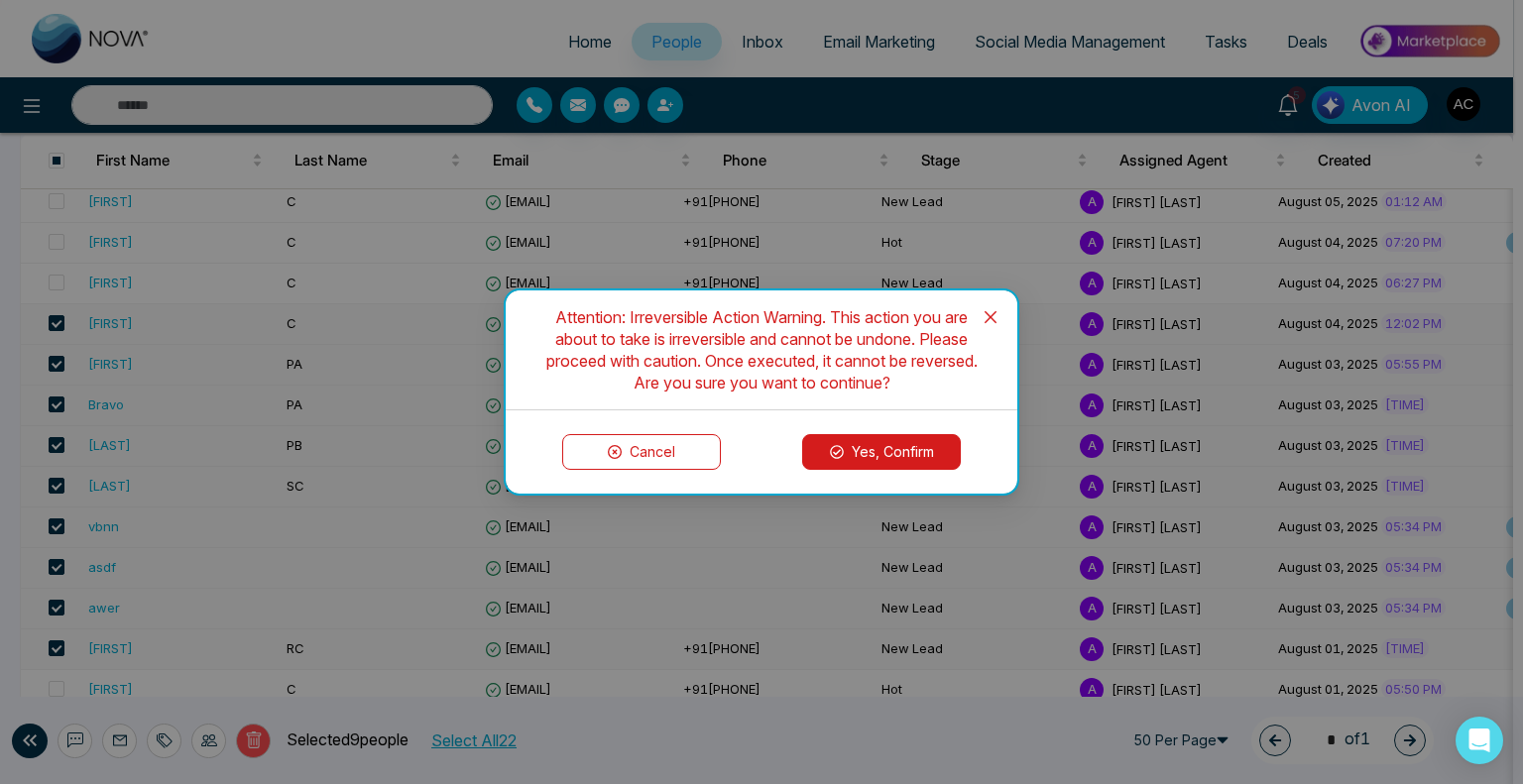 click on "Yes, Confirm" at bounding box center (881, 452) 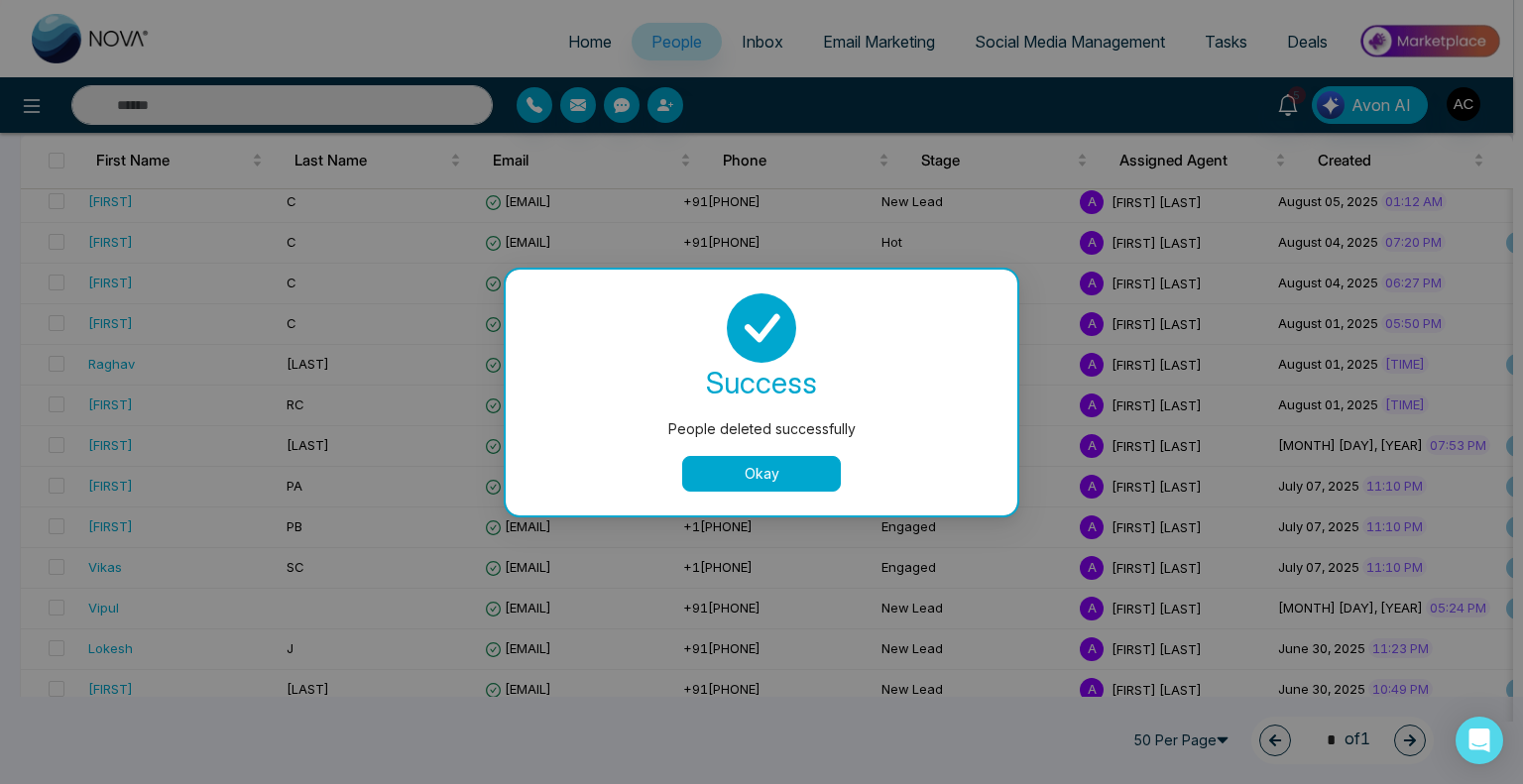 click on "Okay" at bounding box center [762, 474] 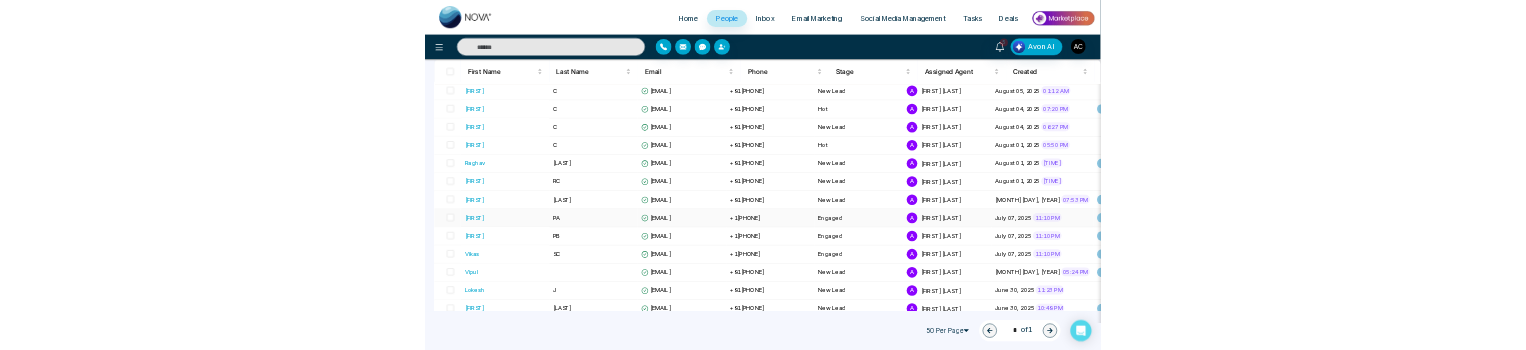 scroll, scrollTop: 0, scrollLeft: 0, axis: both 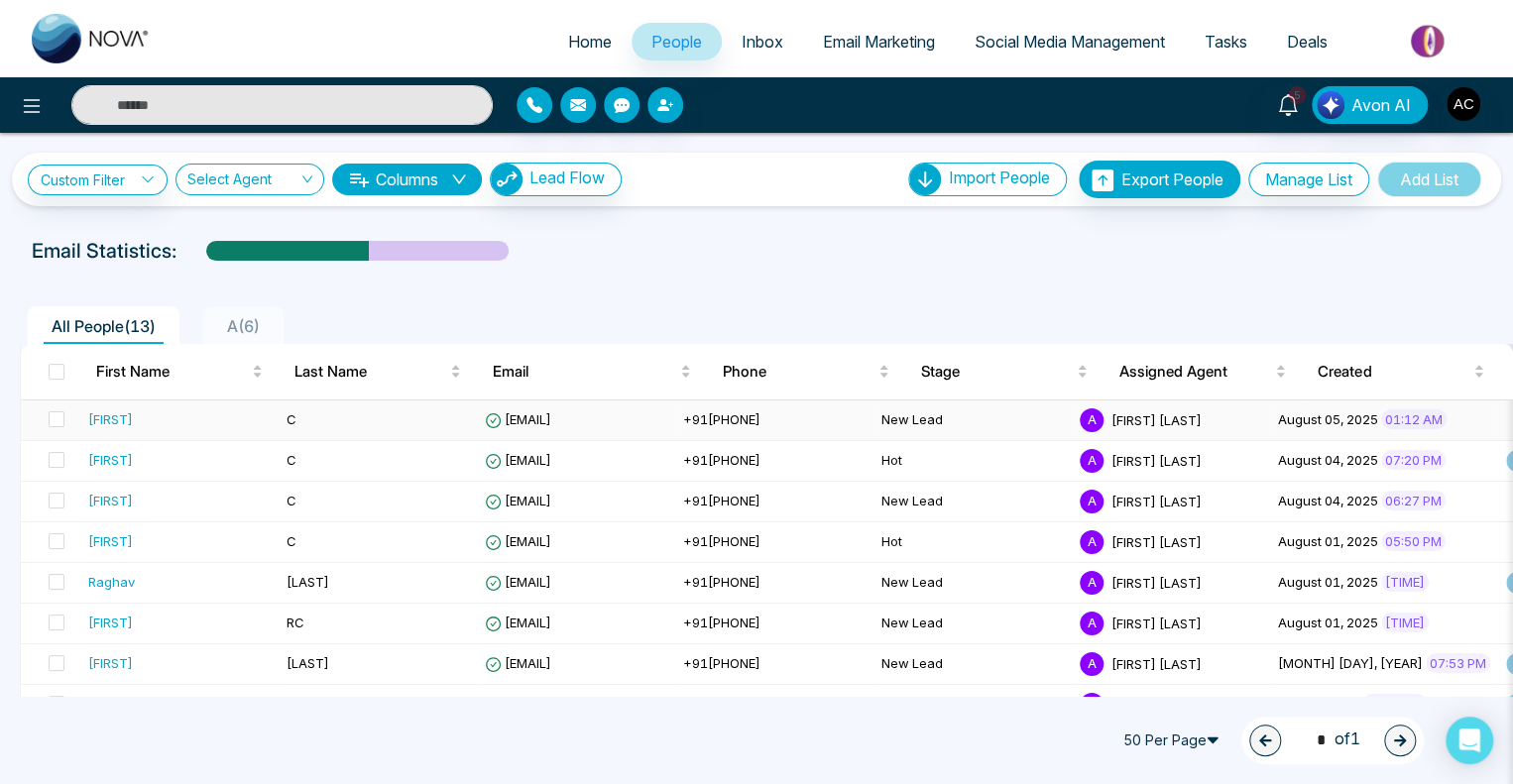 click on "[EMAIL]" at bounding box center [576, 420] 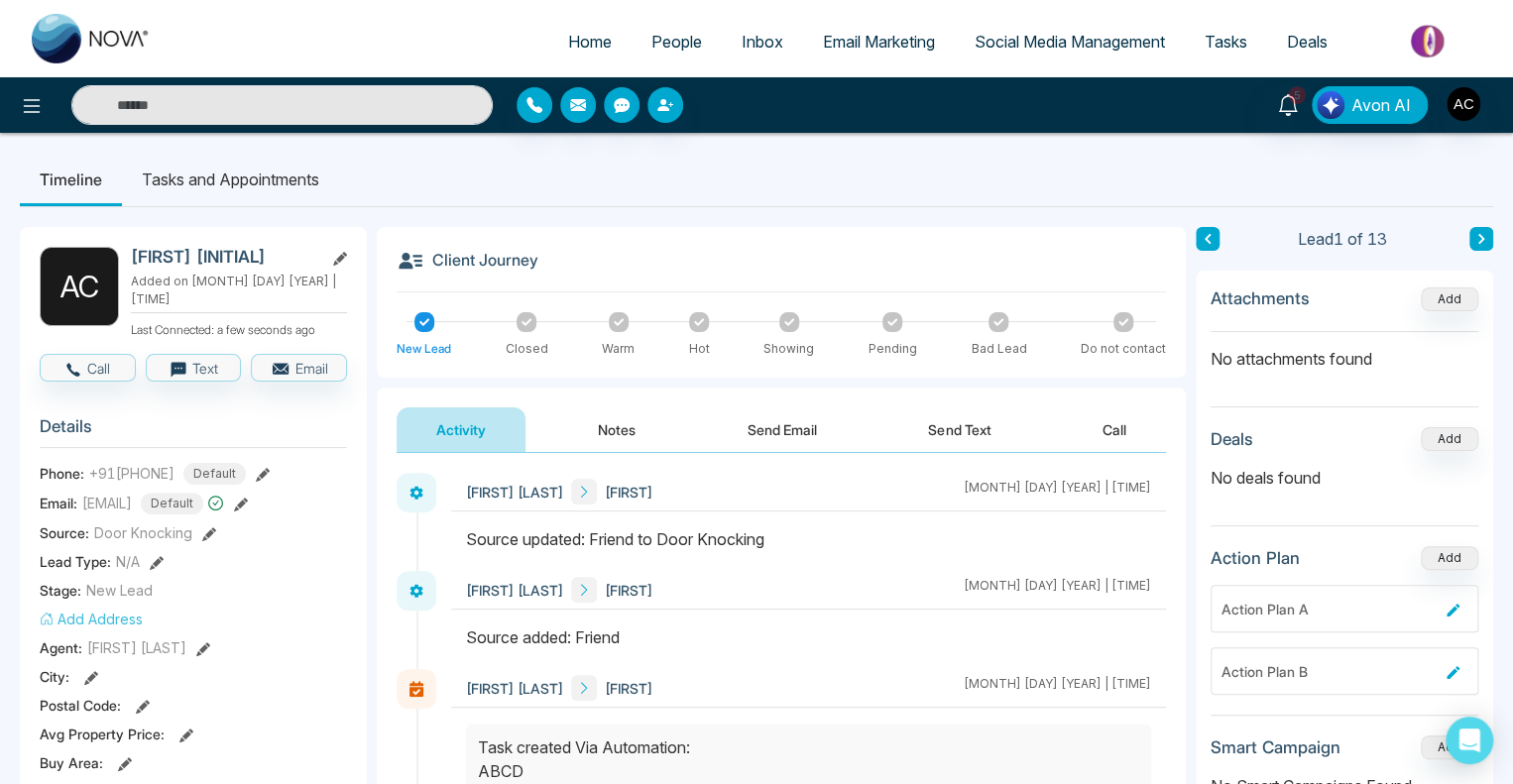 click 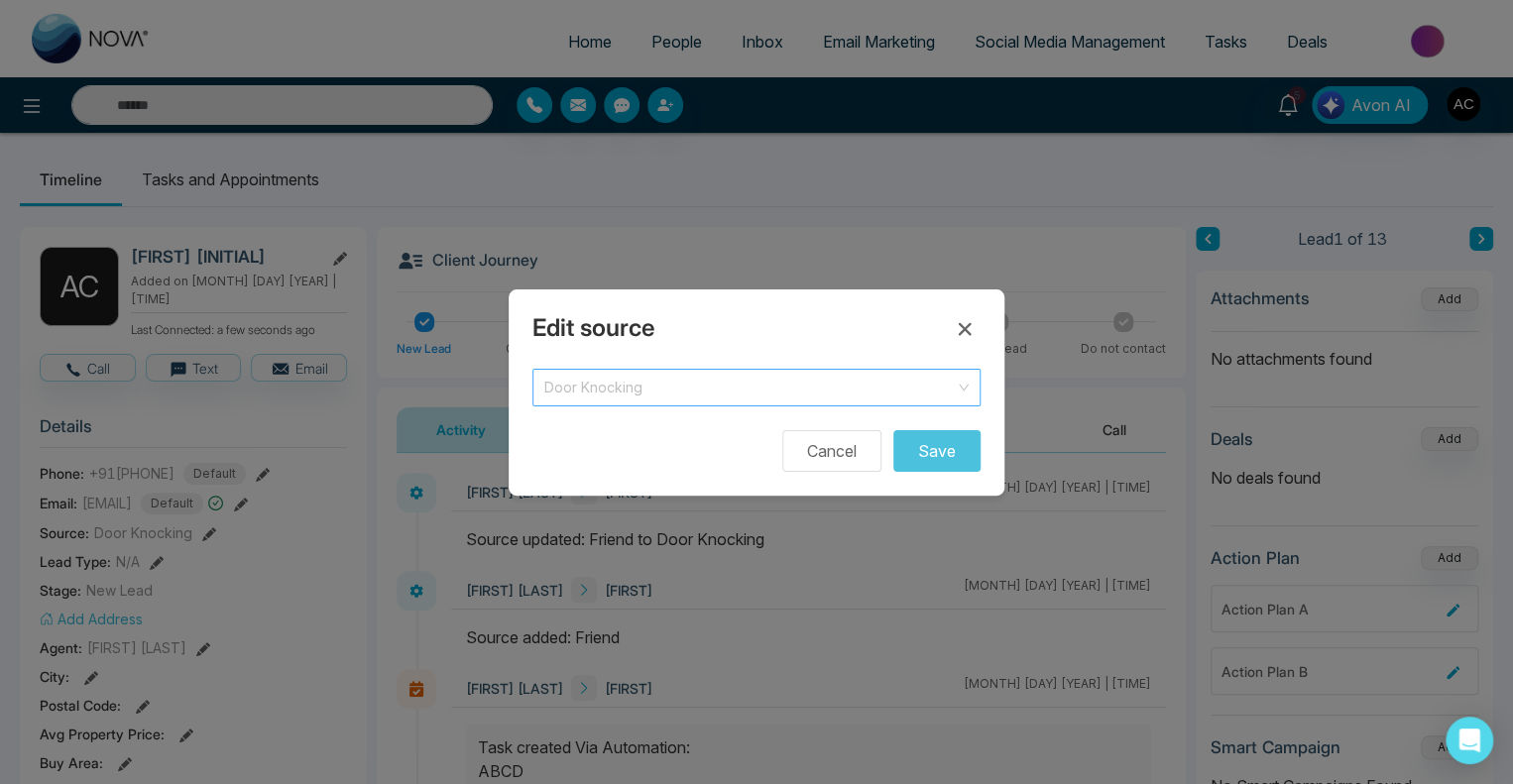 click on "Door Knocking" at bounding box center (756, 388) 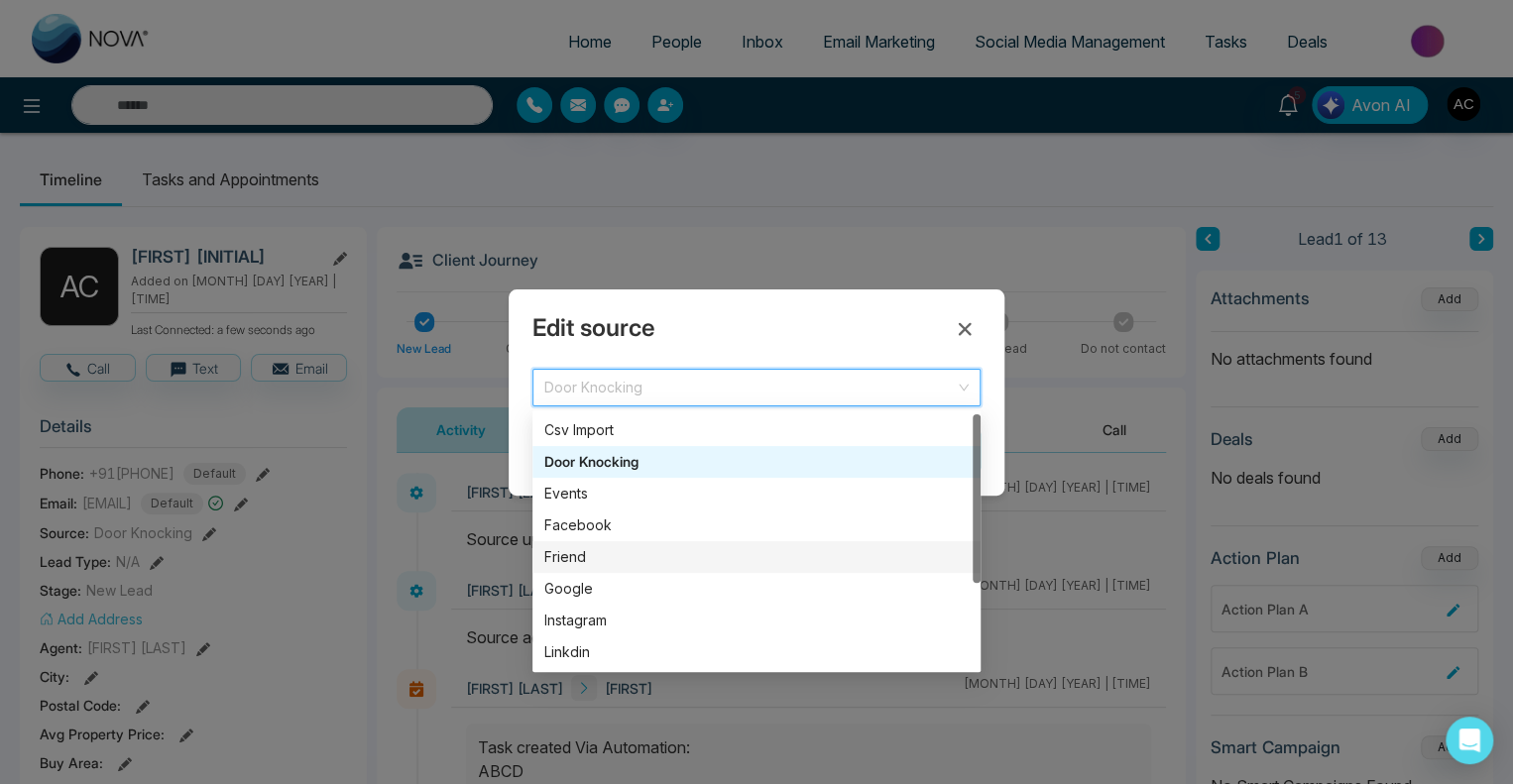 click on "Friend" at bounding box center [756, 557] 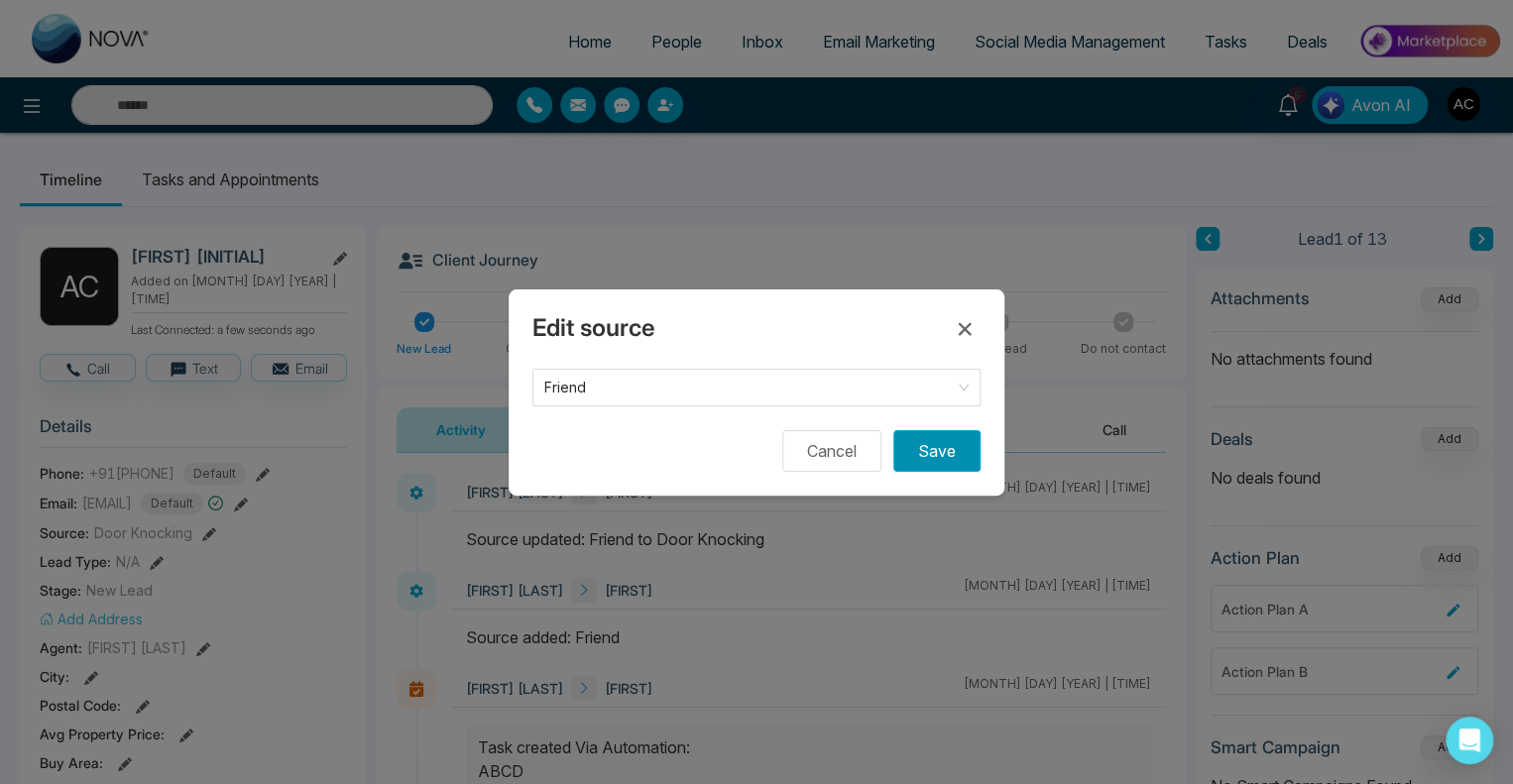 click on "Save" at bounding box center (937, 451) 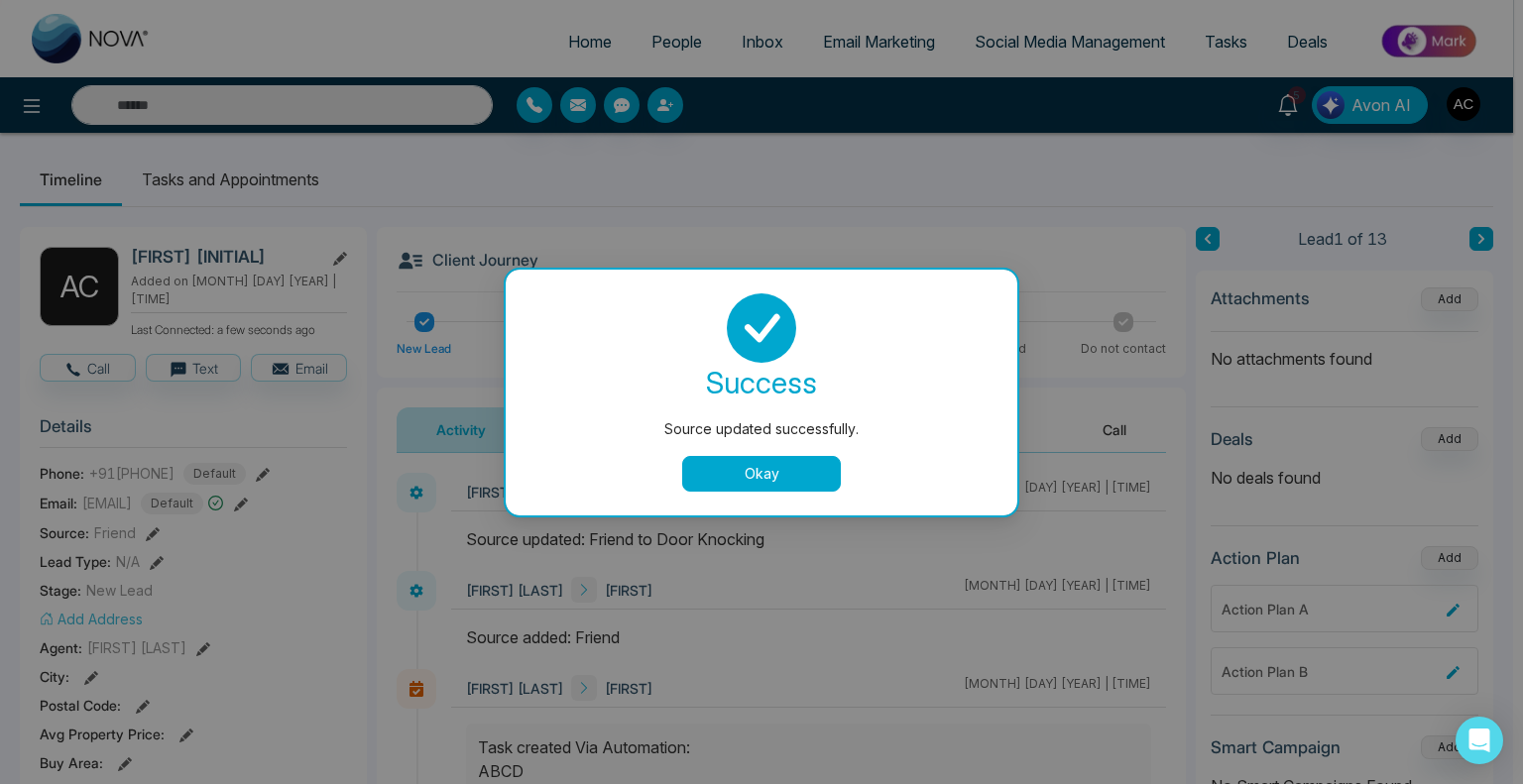 click on "Okay" at bounding box center [762, 474] 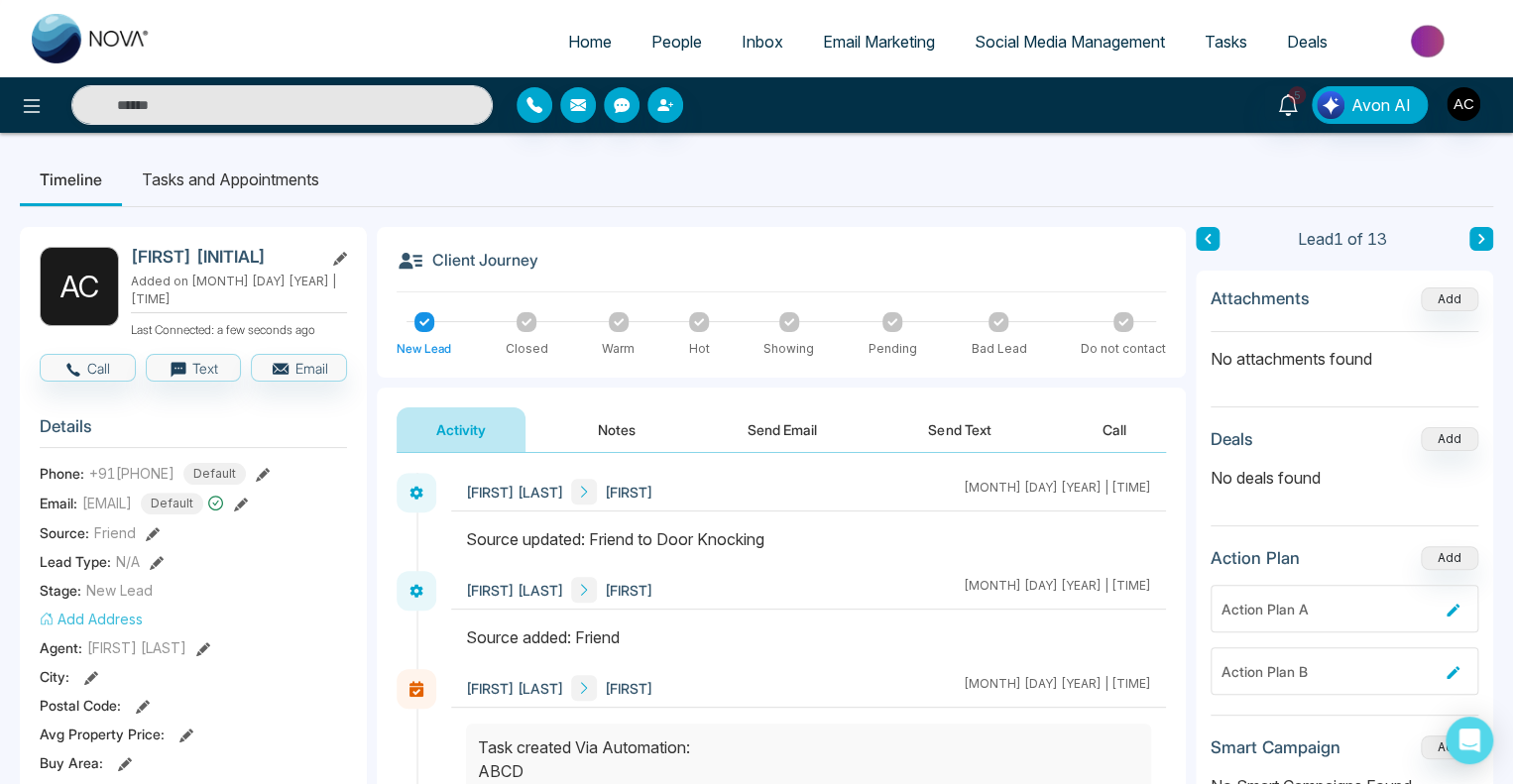 click 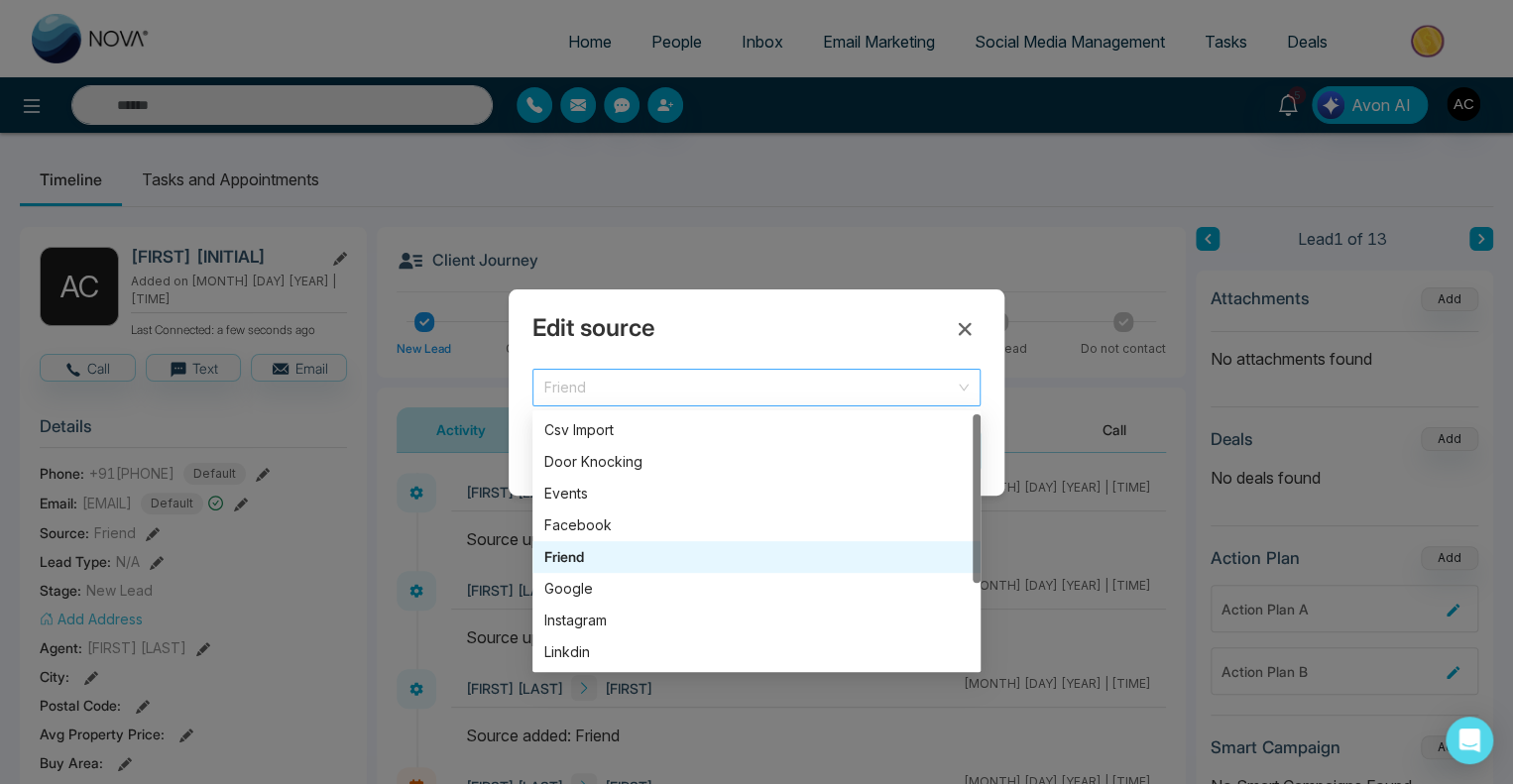 click on "Friend" at bounding box center [756, 388] 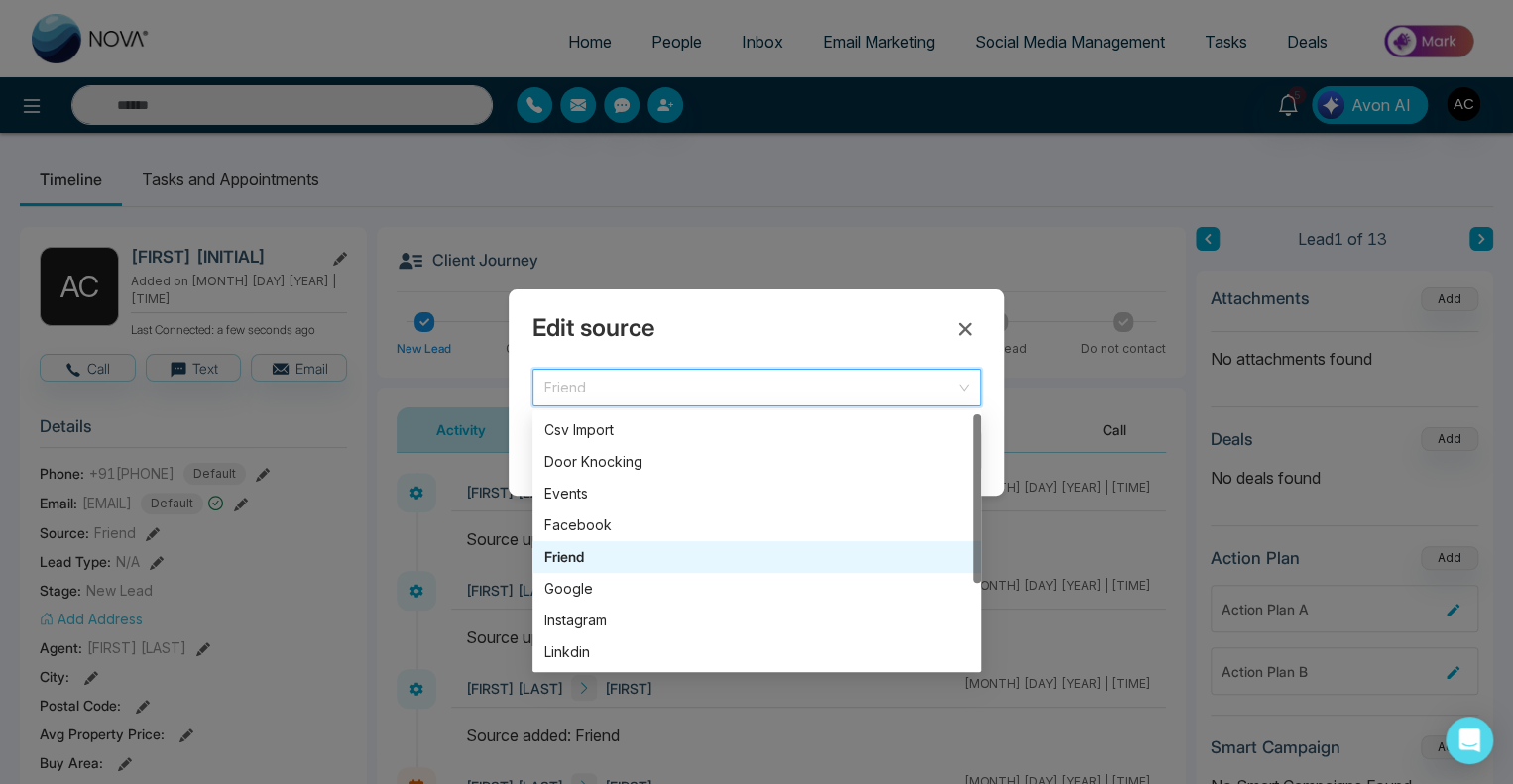 click on "Friend" at bounding box center (756, 557) 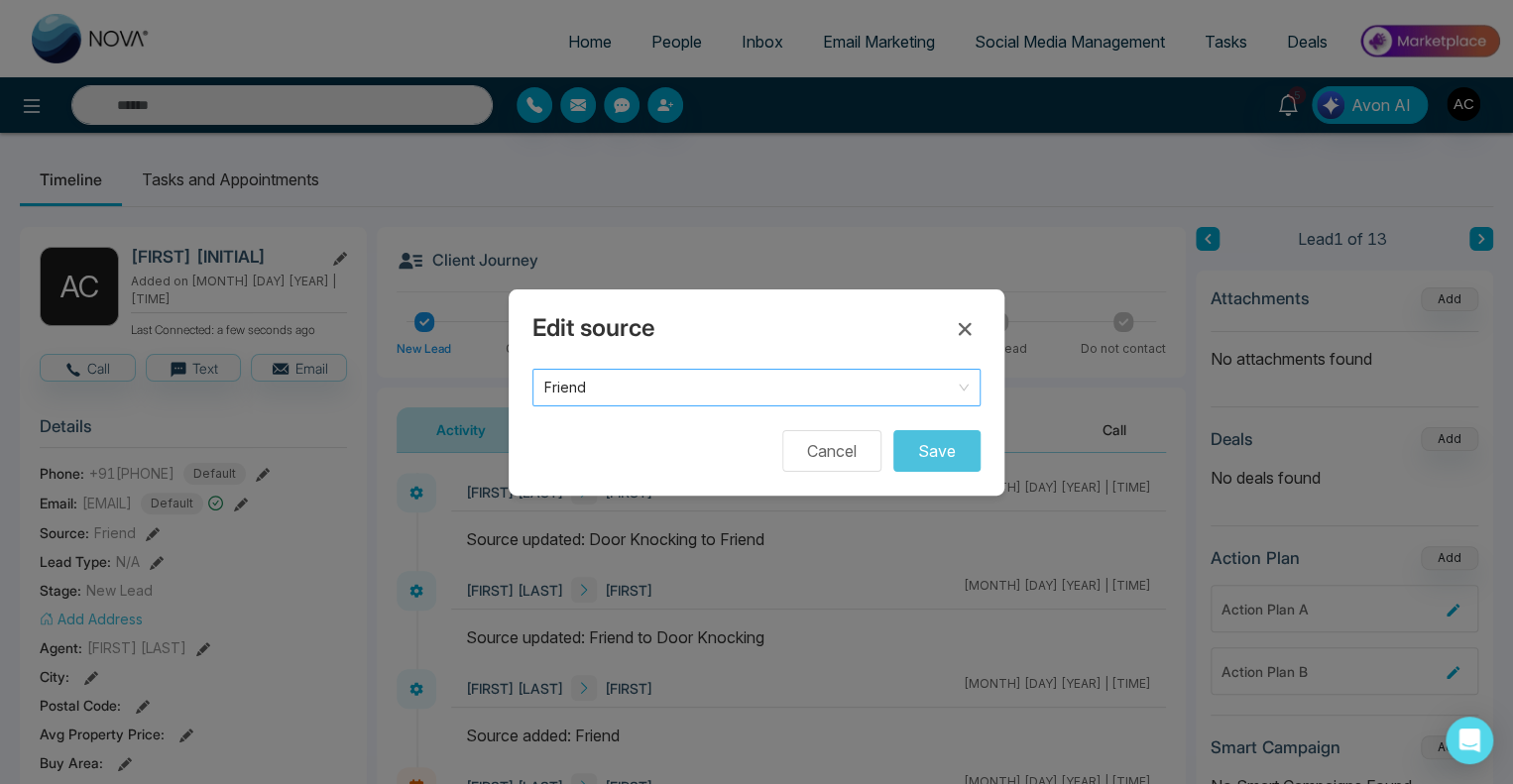 click on "Friend Facebook Friend Google Csv Import Door Knocking Events Facebook Friend Google Instagram Linkdin New Online Advertising Cancel Save" at bounding box center (756, 420) 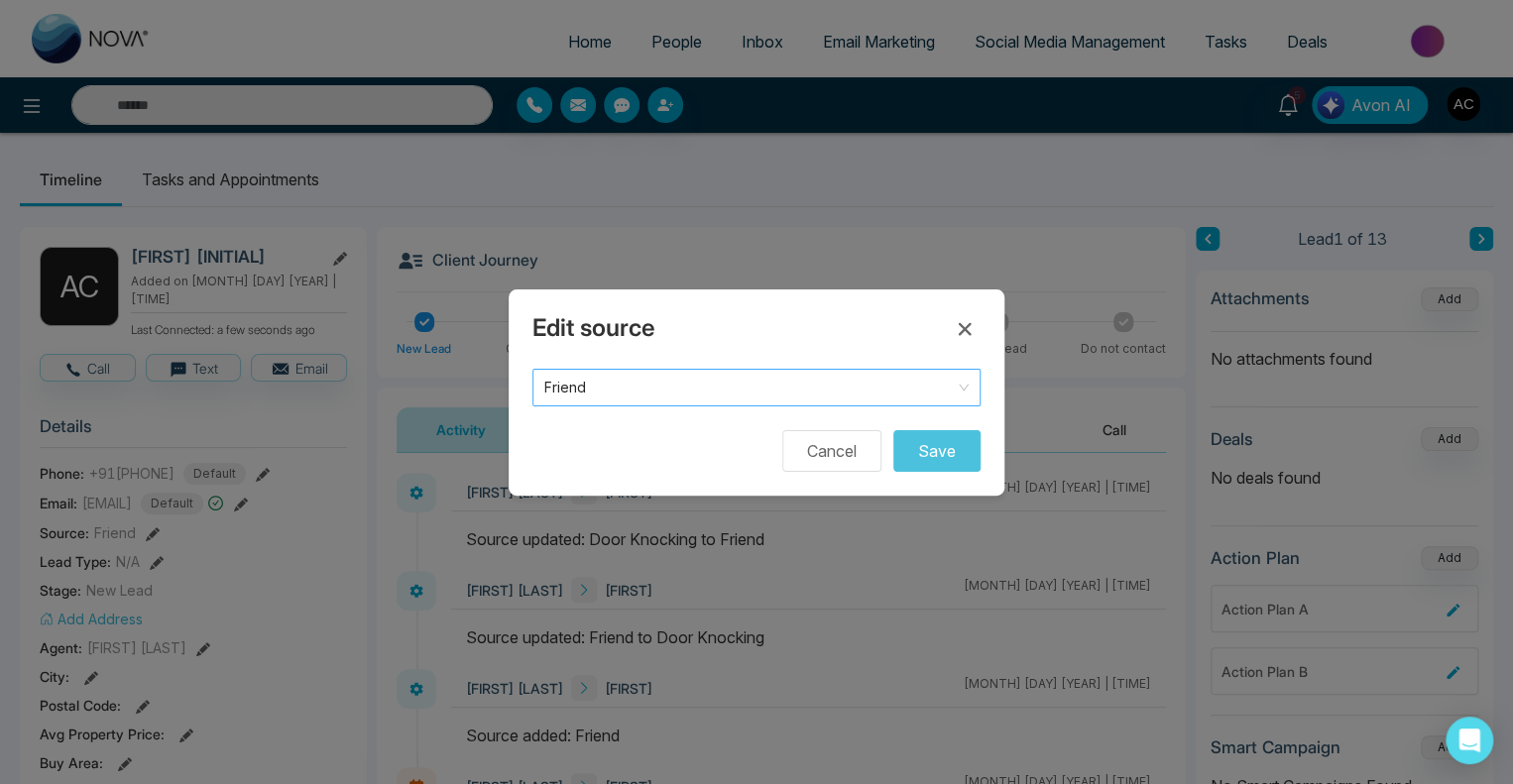 click on "Friend" at bounding box center [756, 388] 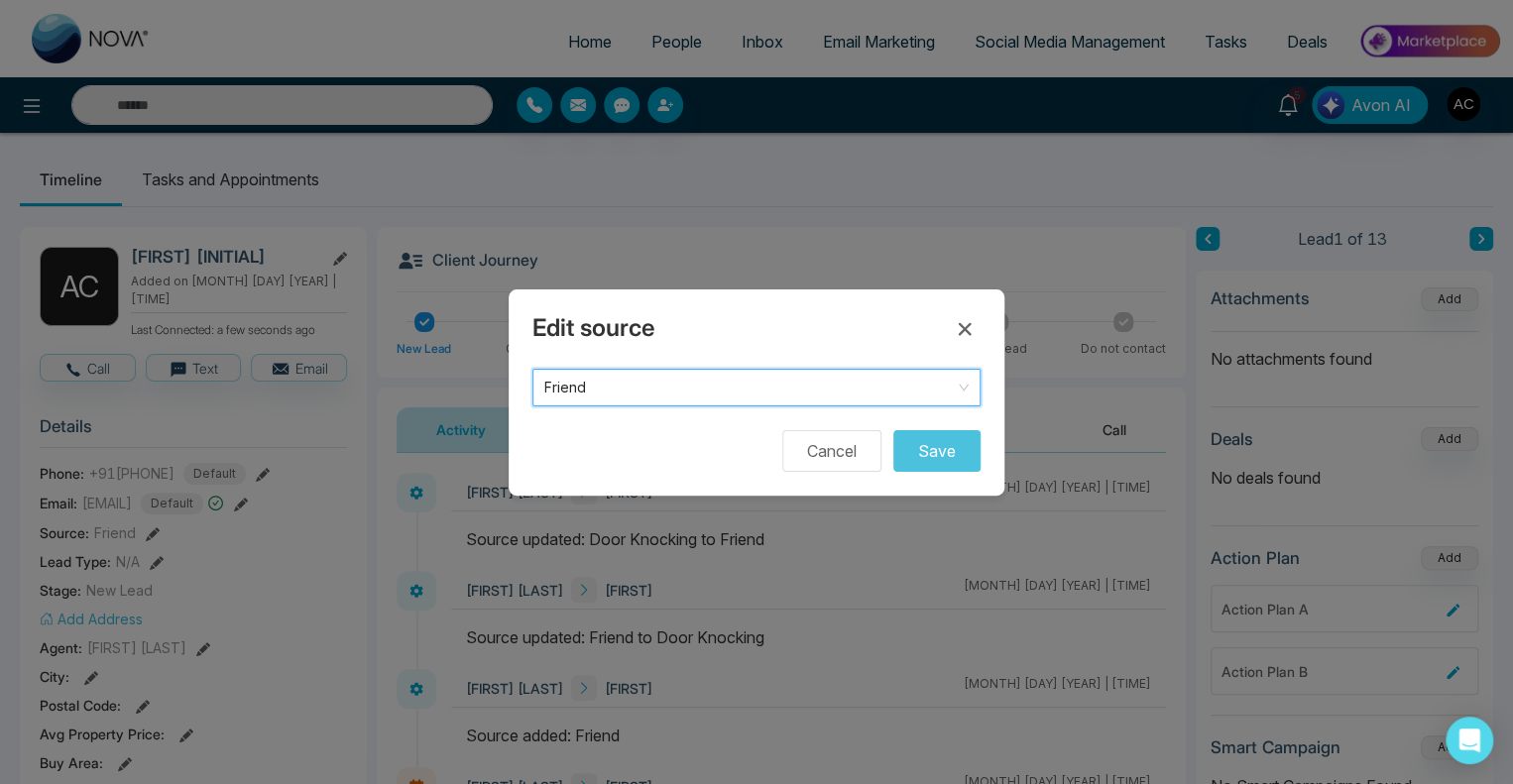 click on "Friend" at bounding box center [756, 388] 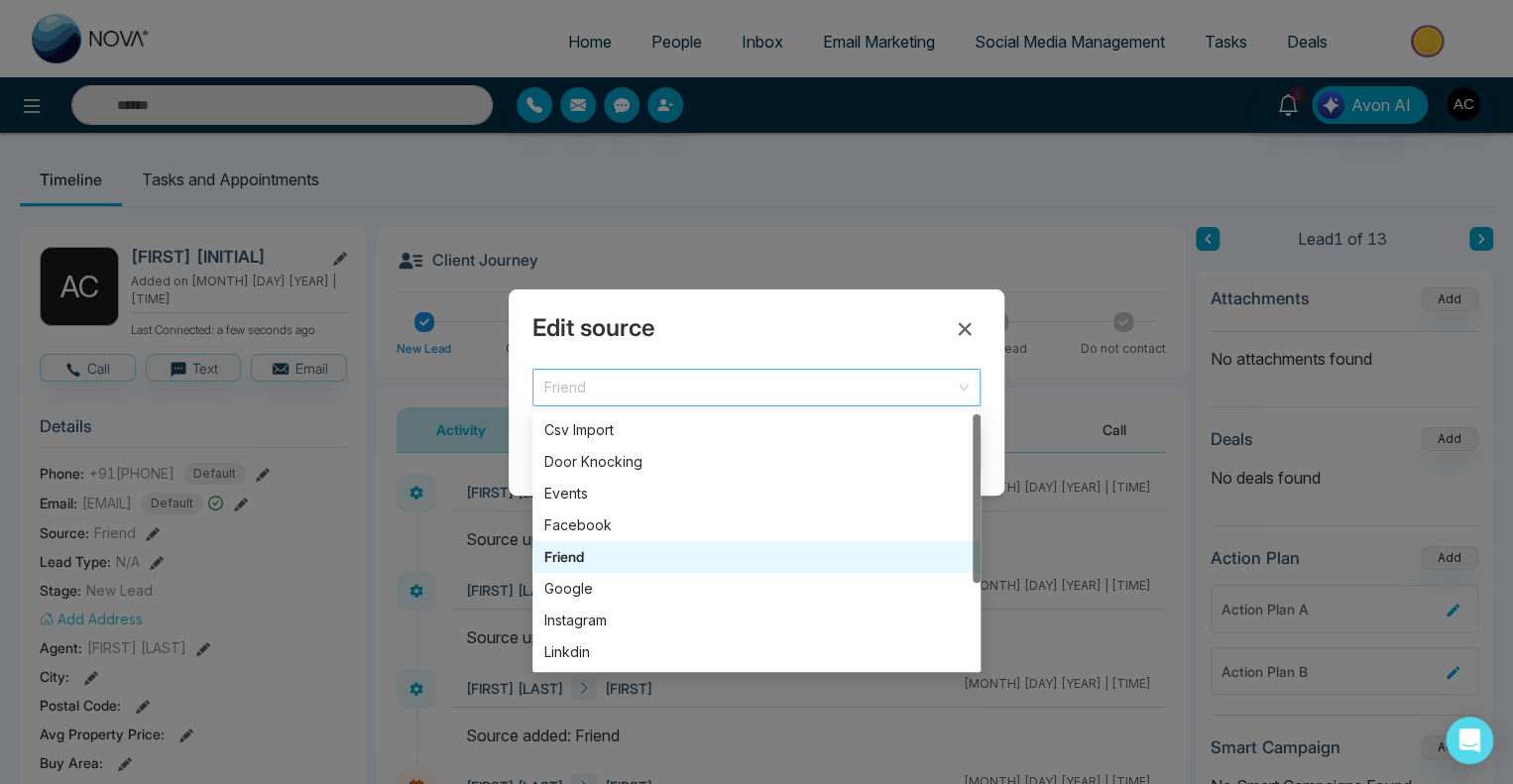 click on "Friend" at bounding box center [756, 388] 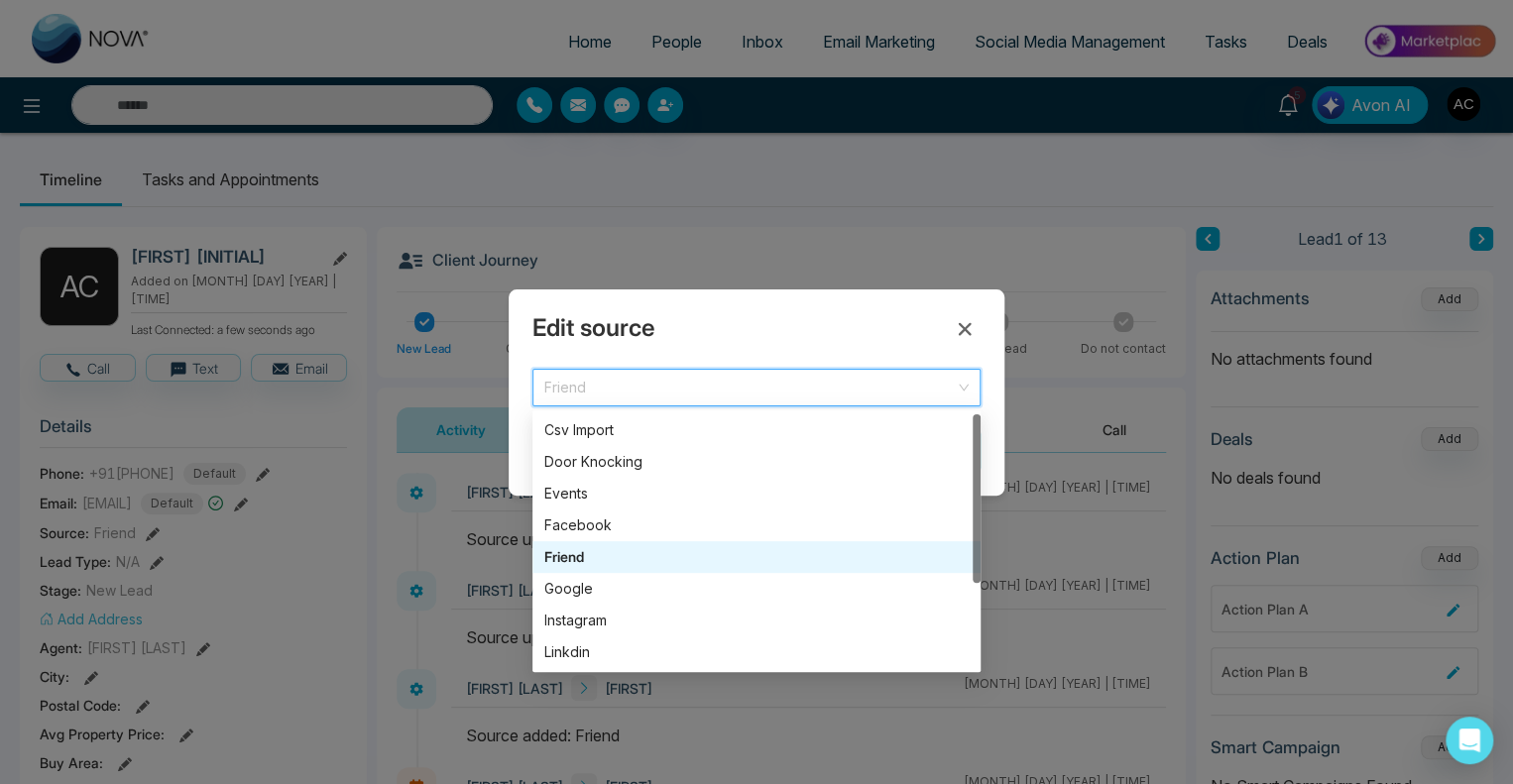 click on "Friend" at bounding box center [756, 557] 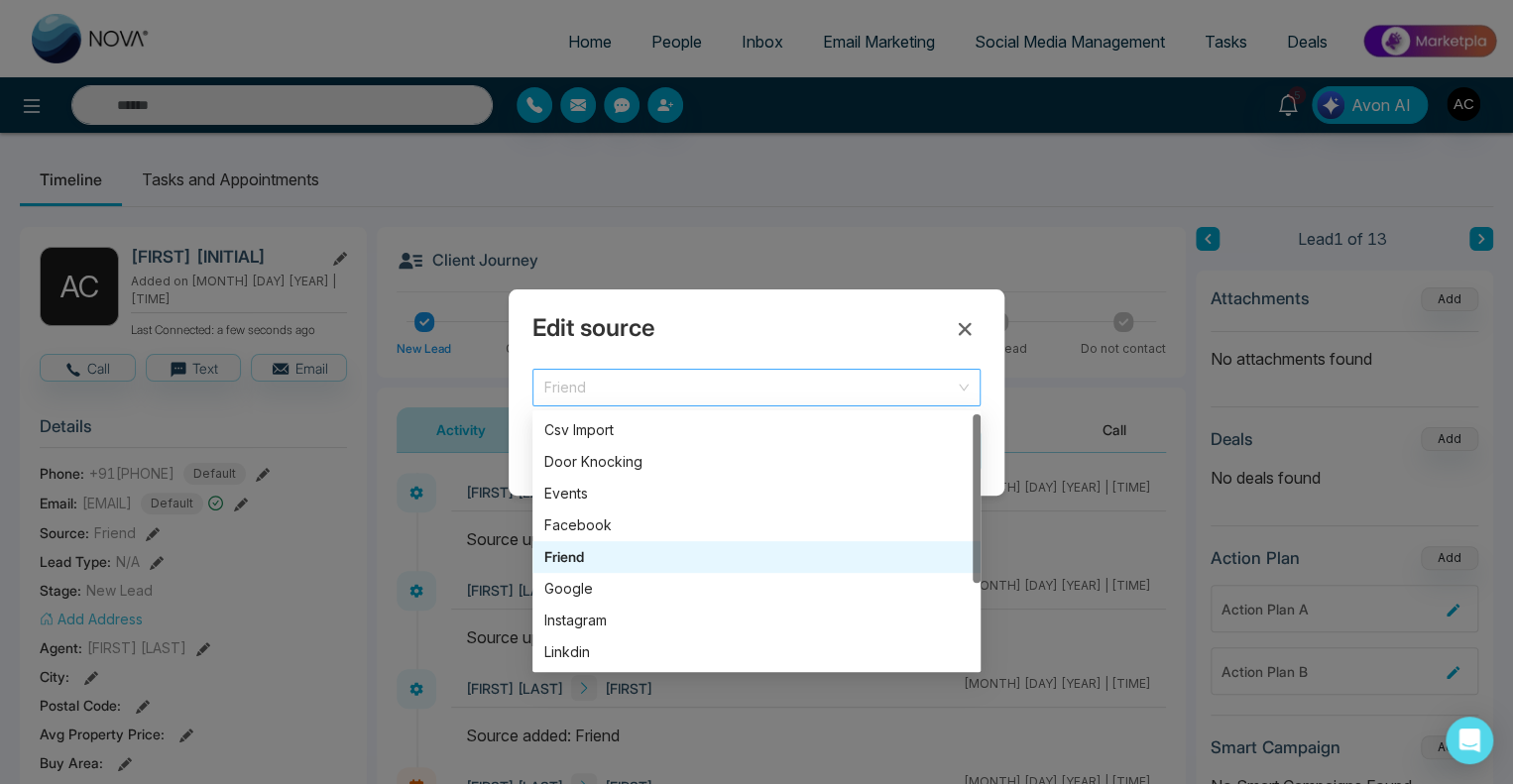 click on "Friend" at bounding box center (756, 388) 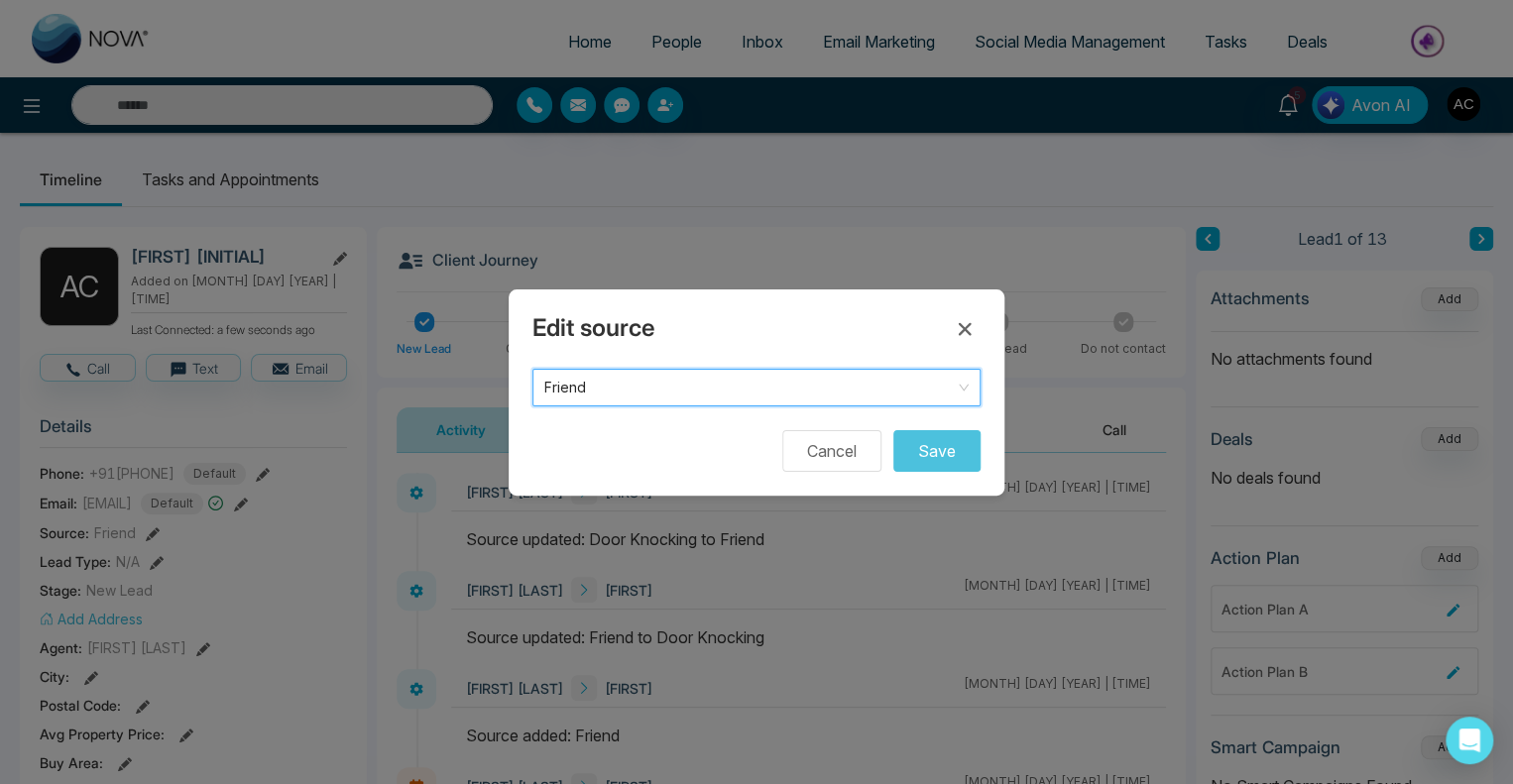 click on "Friend" at bounding box center [756, 388] 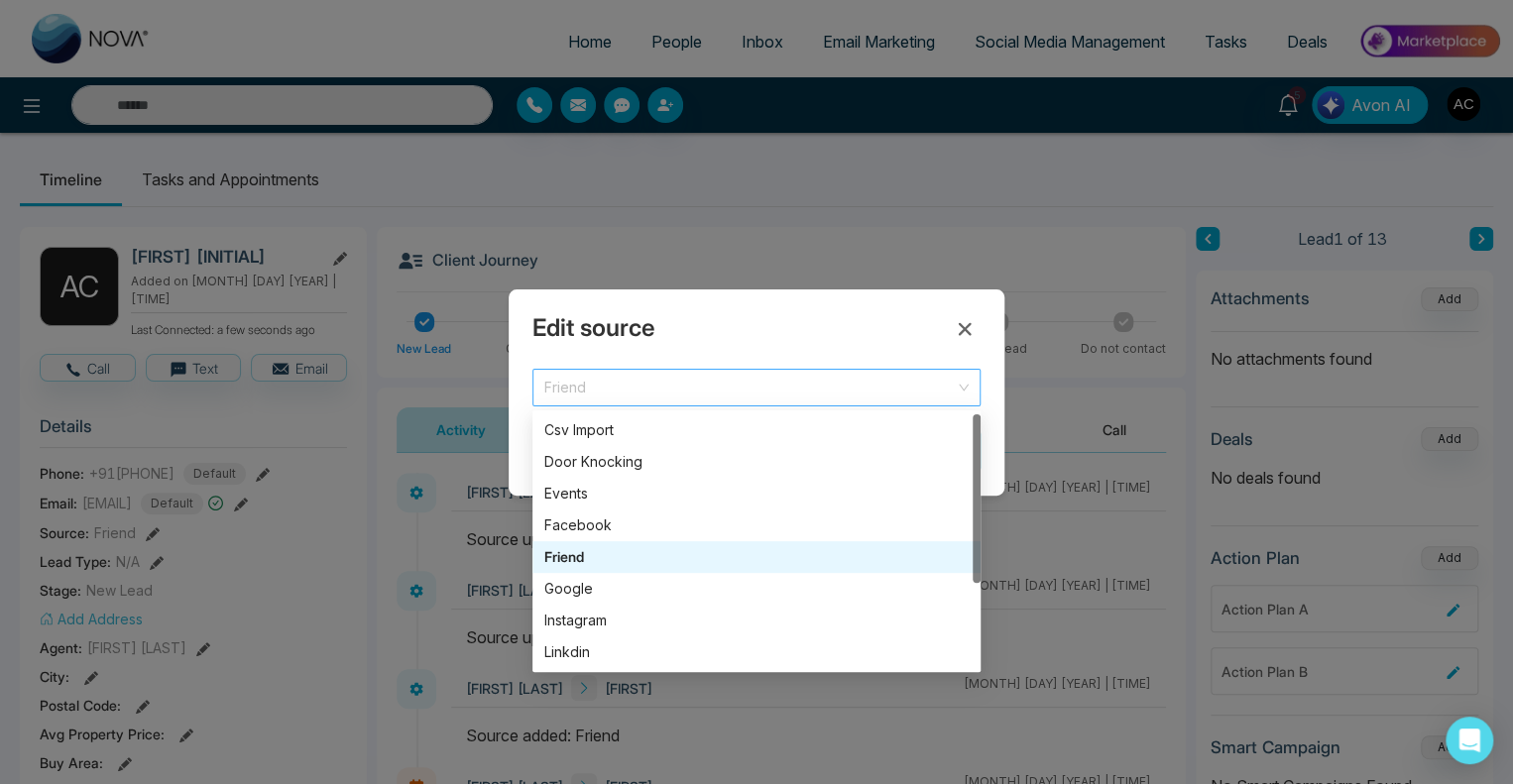 click on "Friend" at bounding box center [756, 388] 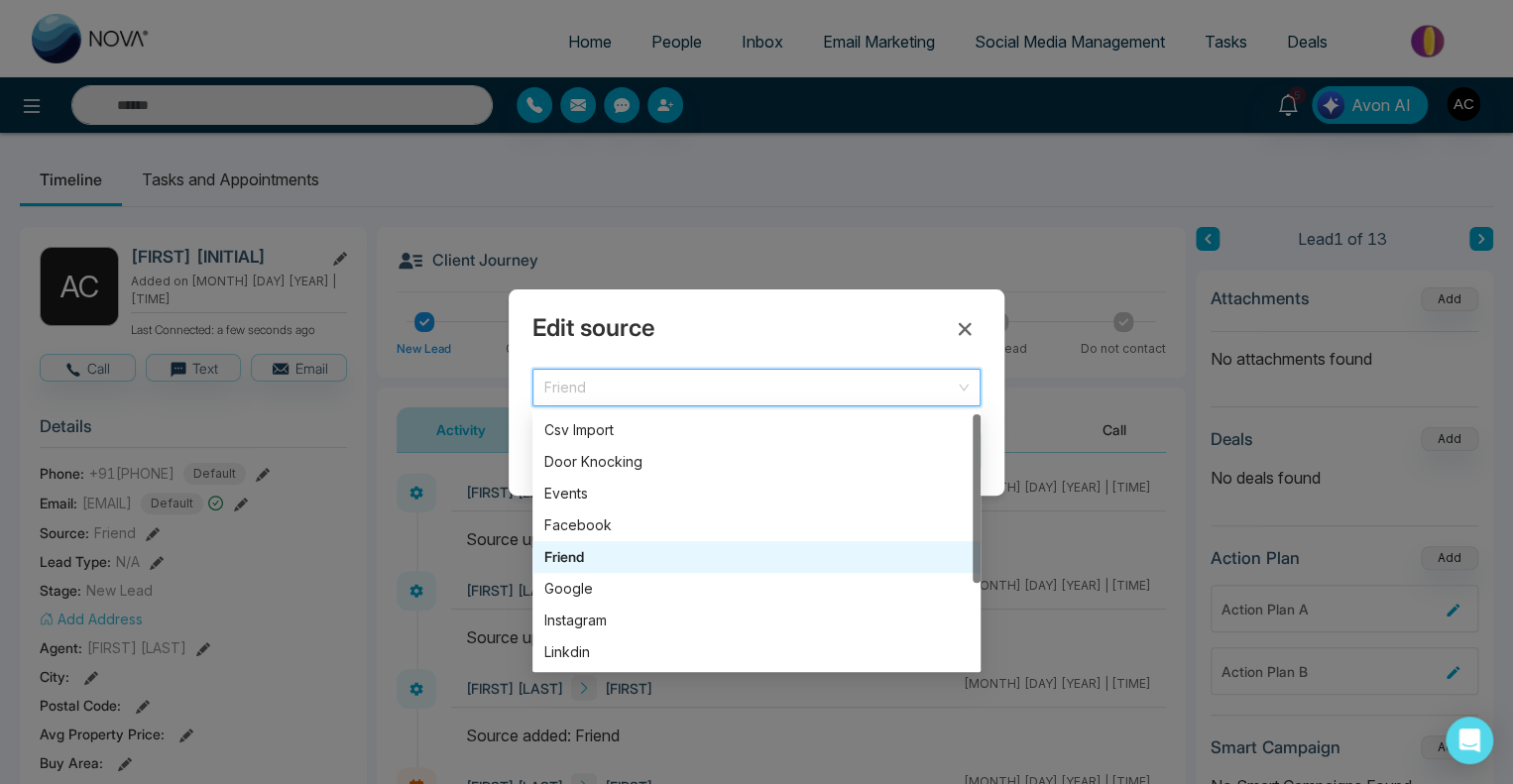 click on "Friend" at bounding box center [756, 557] 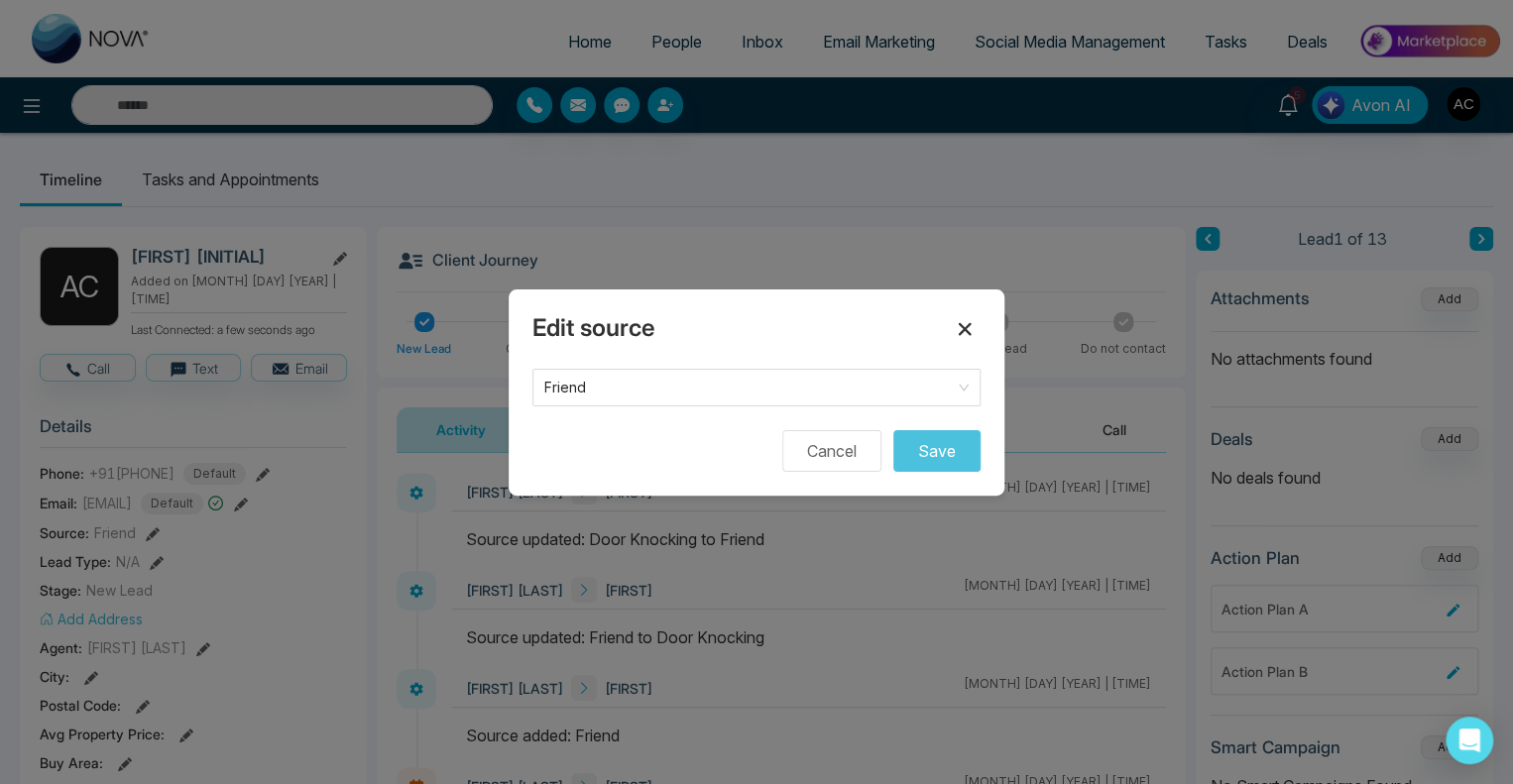 click 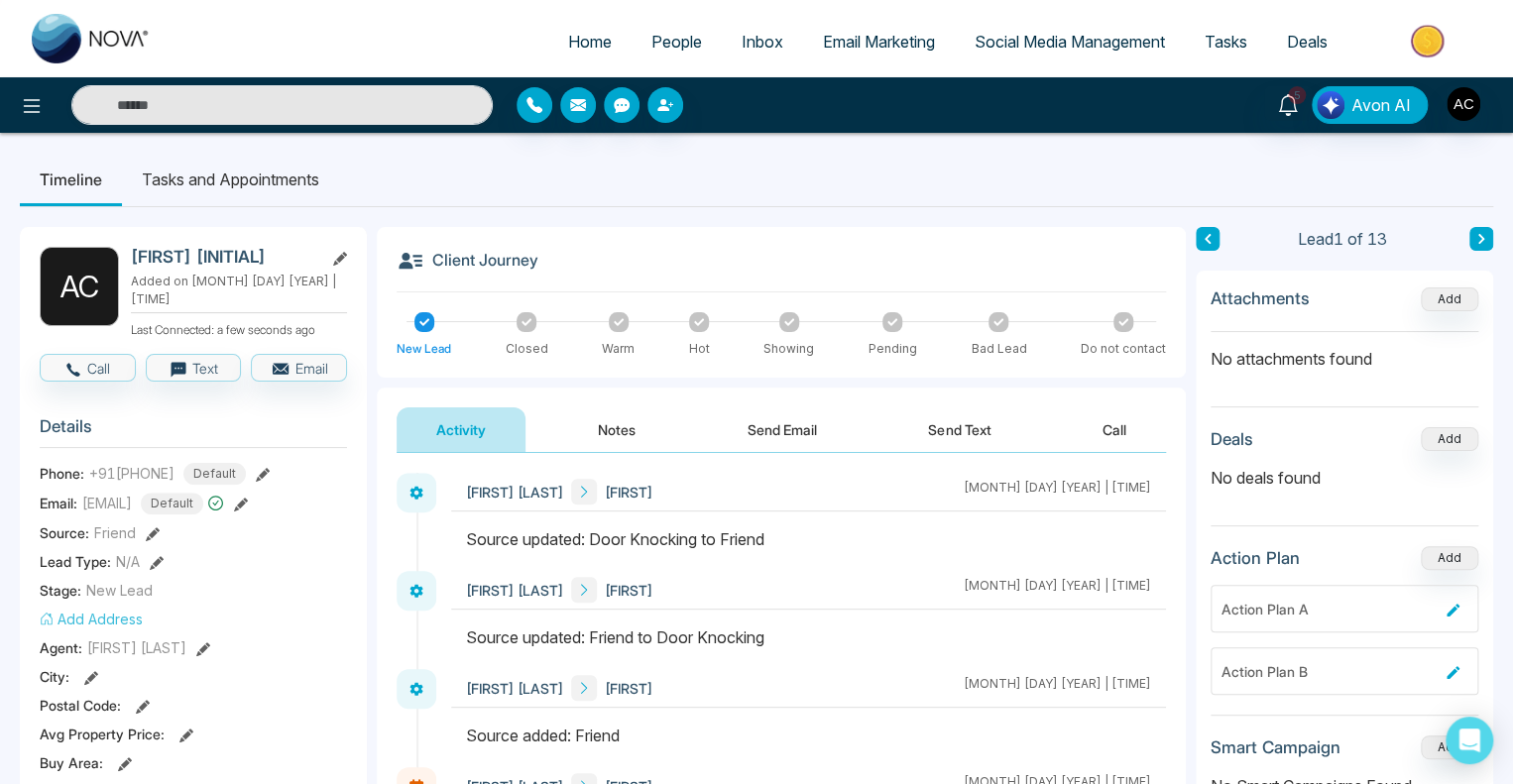 click 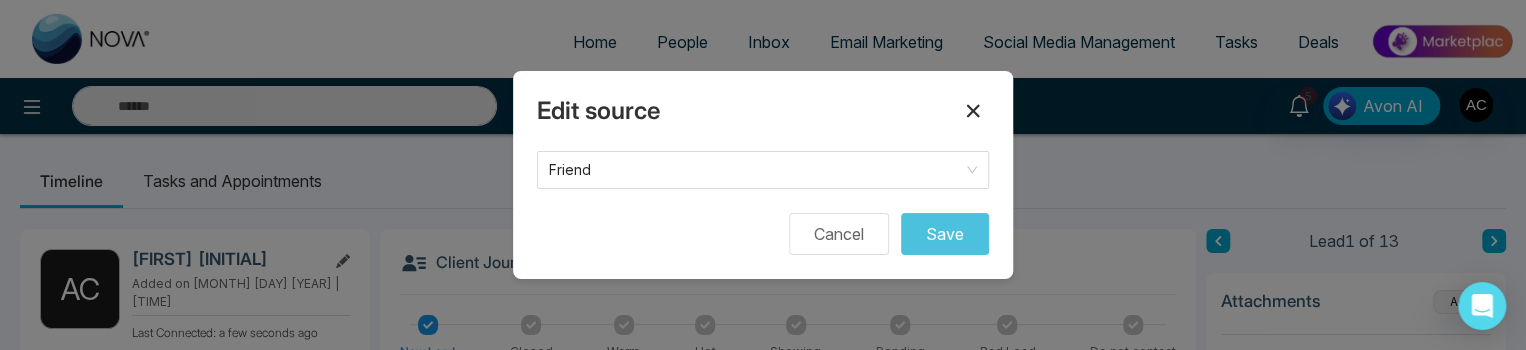 click 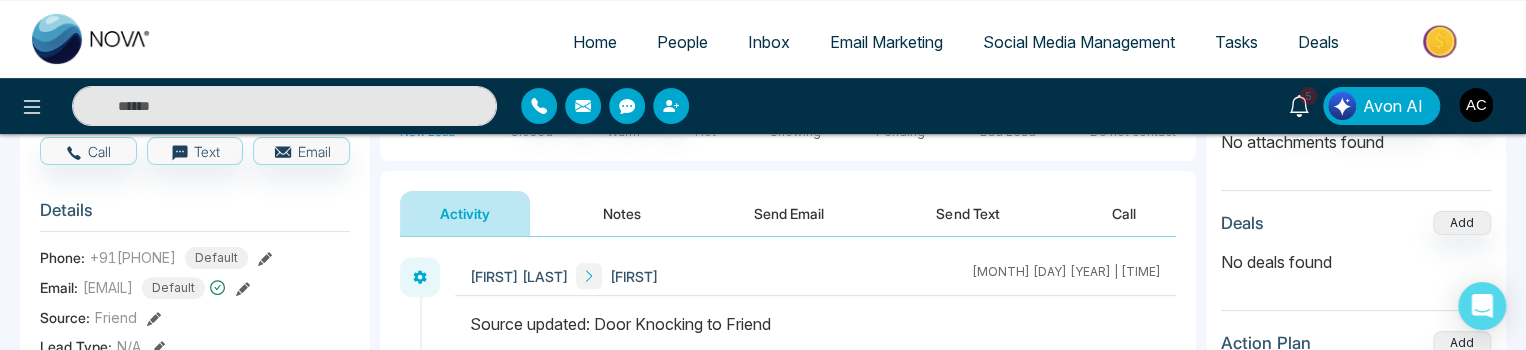 scroll, scrollTop: 228, scrollLeft: 0, axis: vertical 